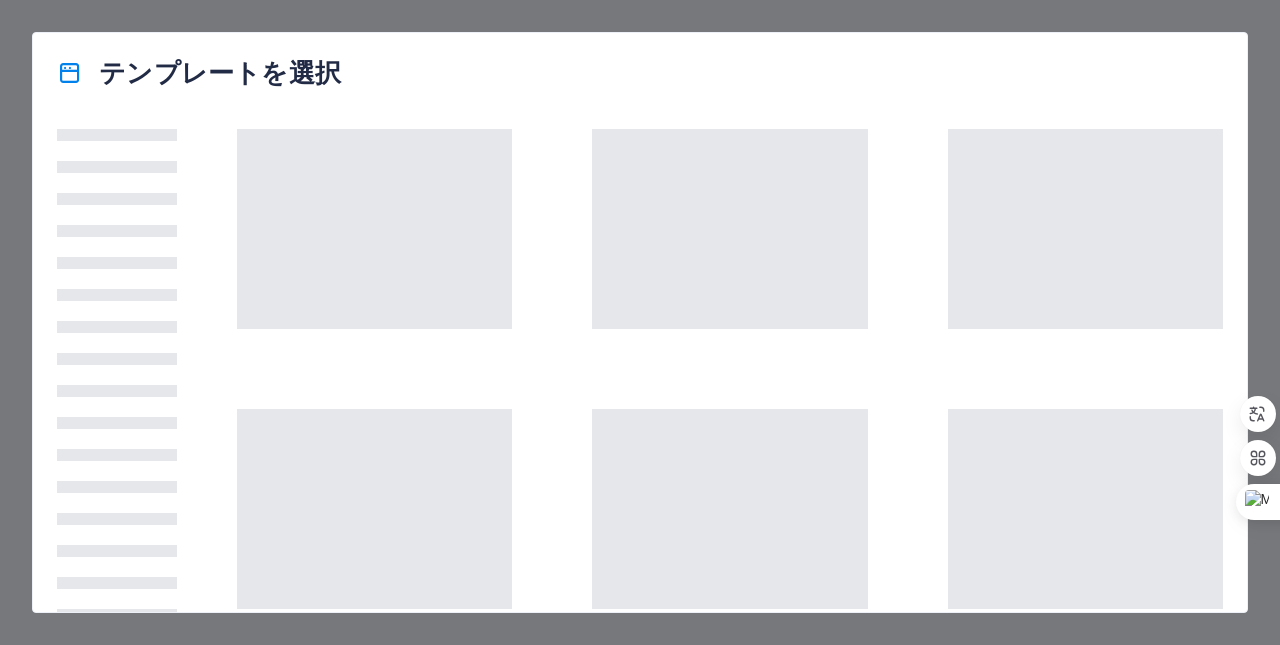scroll, scrollTop: 0, scrollLeft: 0, axis: both 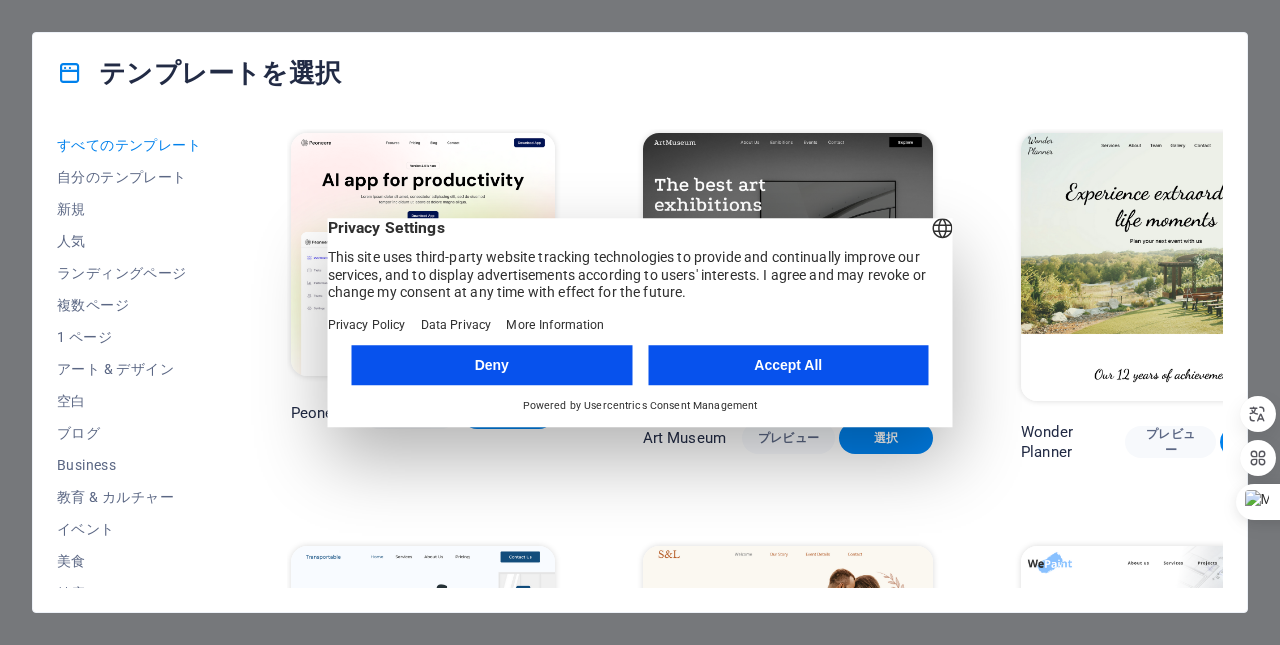 click on "Deny" at bounding box center (492, 365) 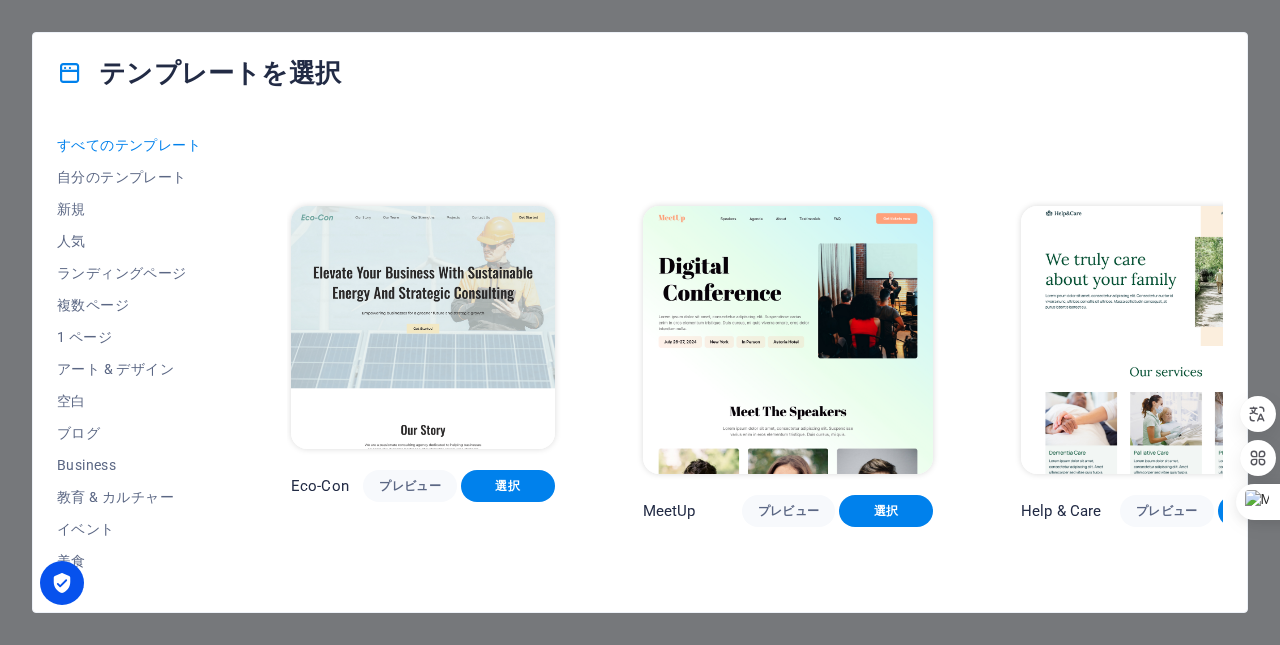 scroll, scrollTop: 800, scrollLeft: 0, axis: vertical 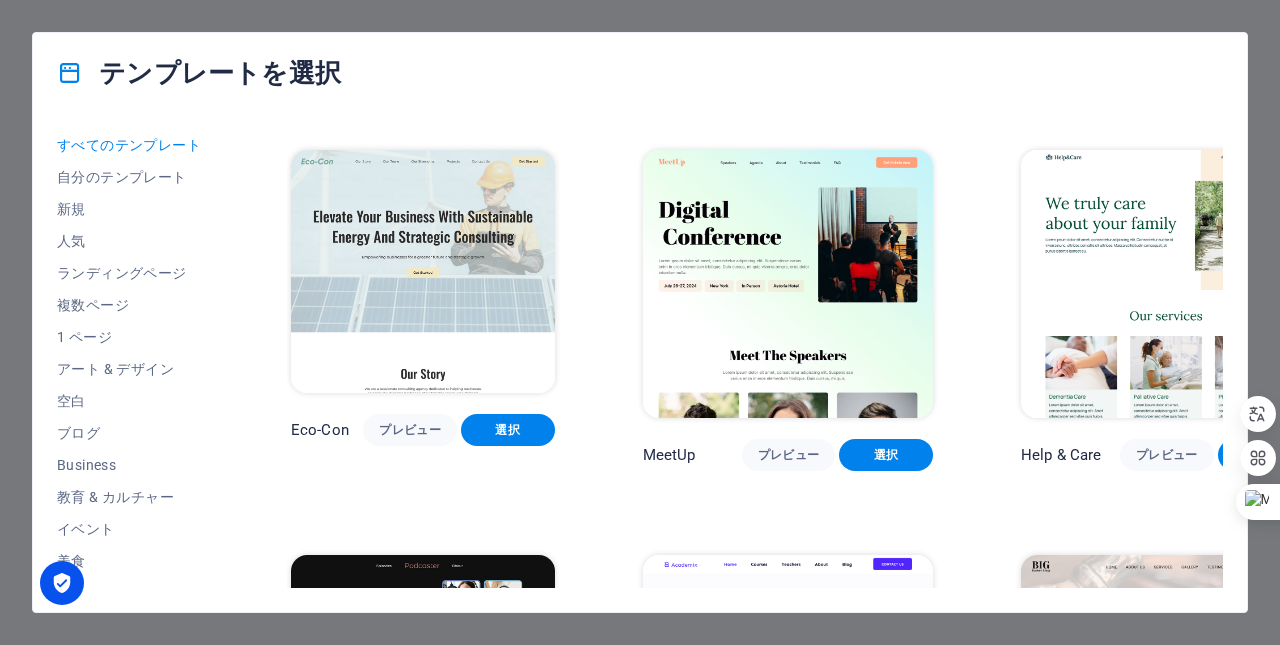 click on "人気" at bounding box center [130, 241] 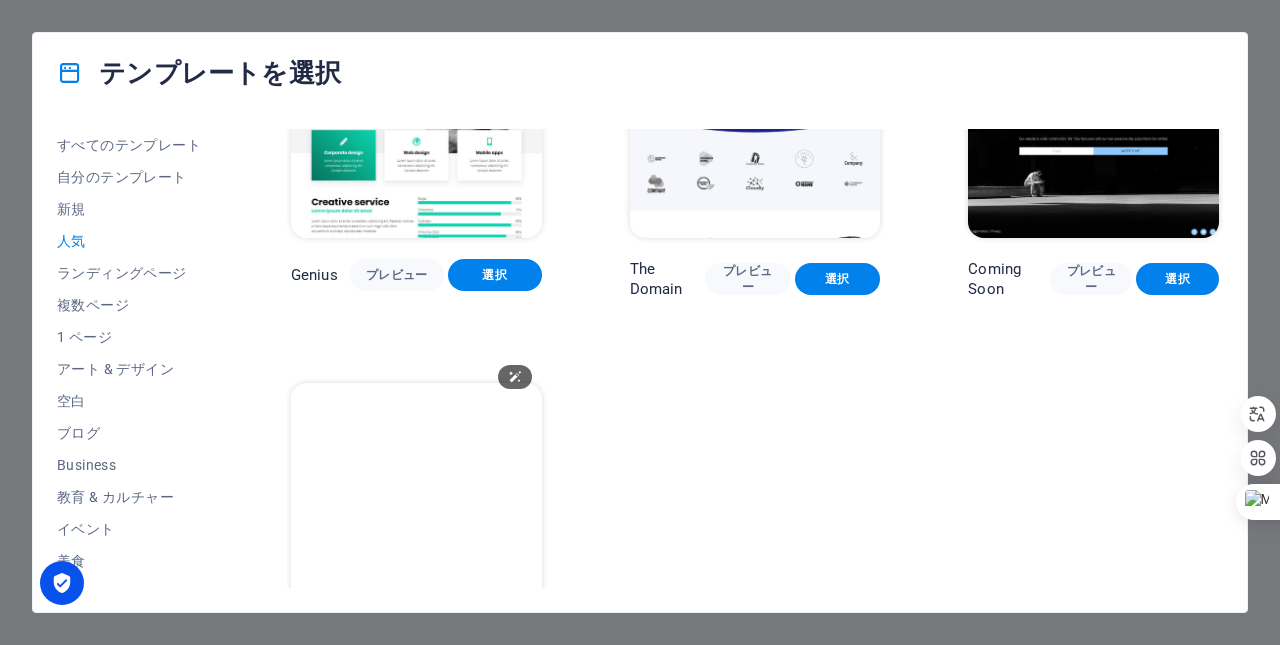 scroll, scrollTop: 1677, scrollLeft: 0, axis: vertical 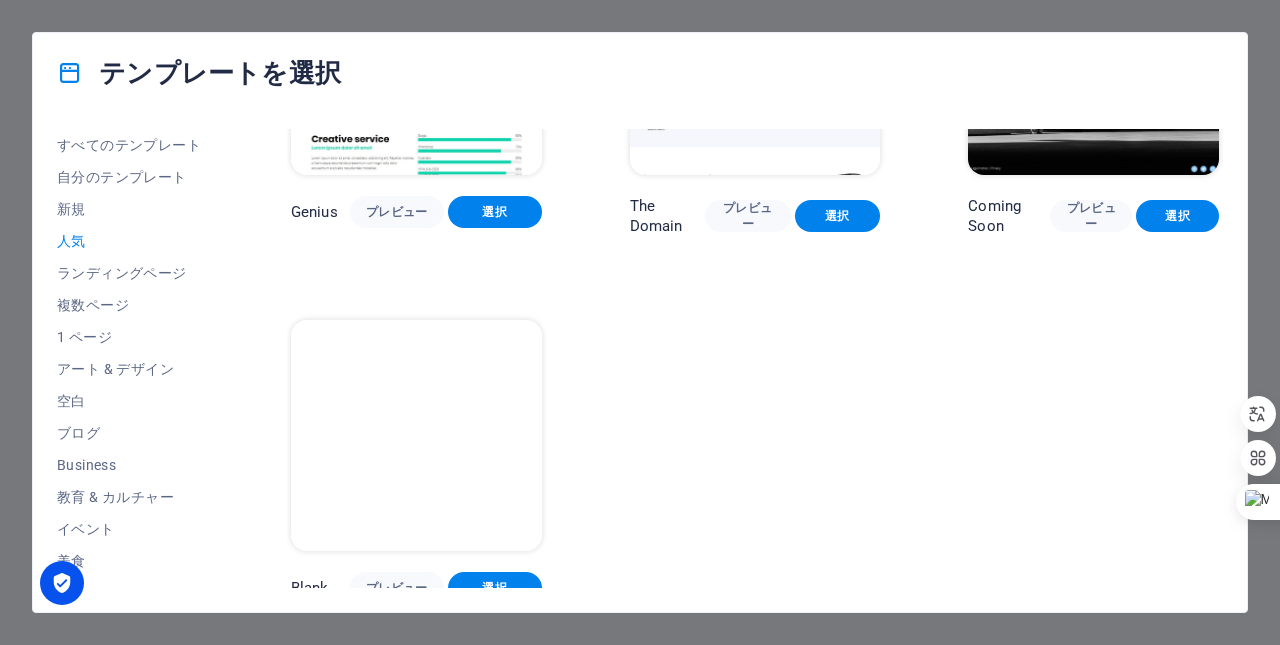 click on "Business" at bounding box center (130, 465) 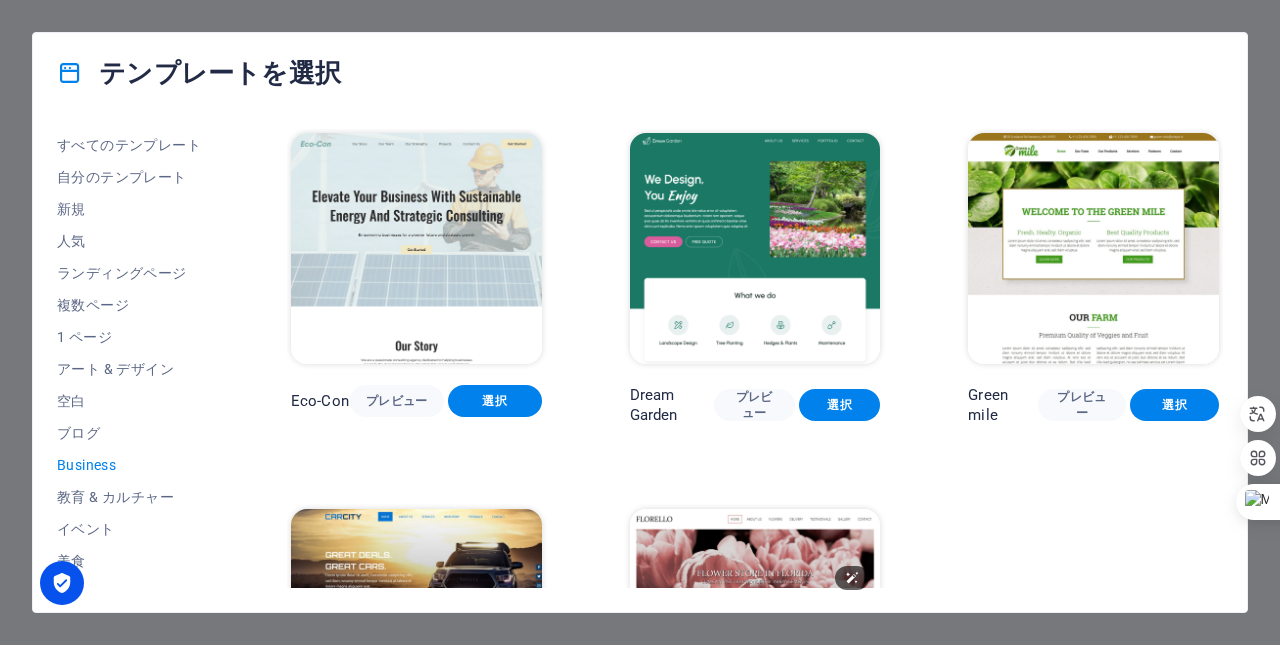 scroll, scrollTop: 199, scrollLeft: 0, axis: vertical 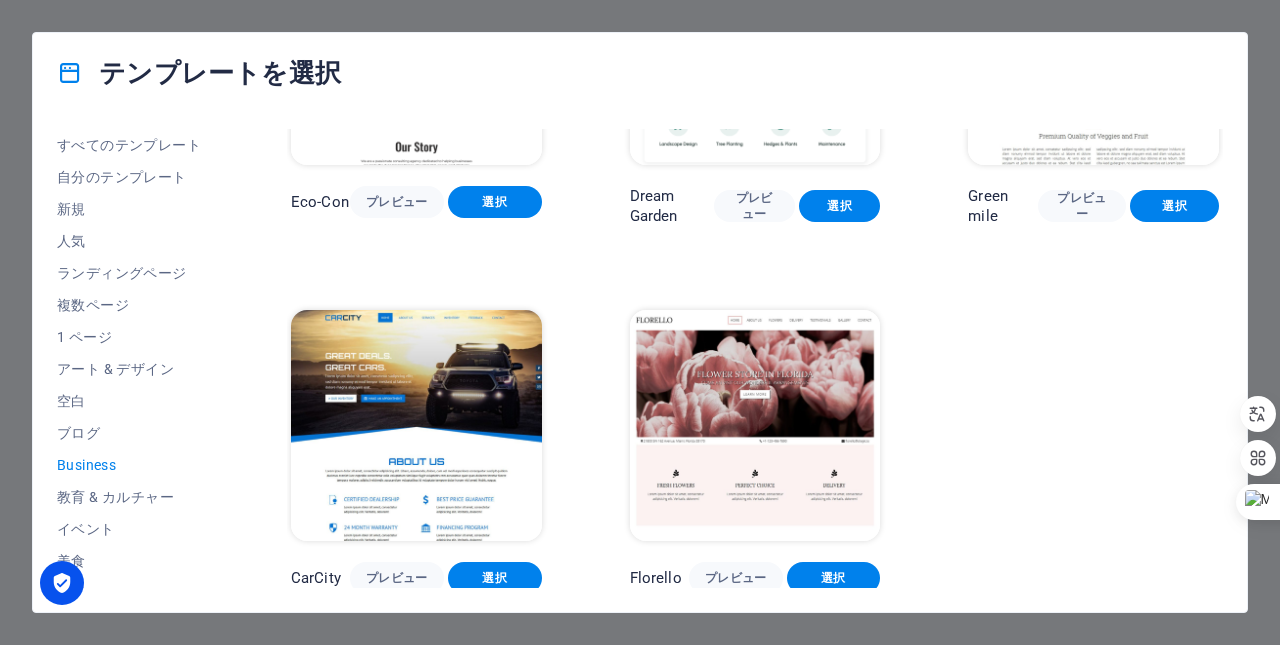 click on "プレビュー" at bounding box center (397, 578) 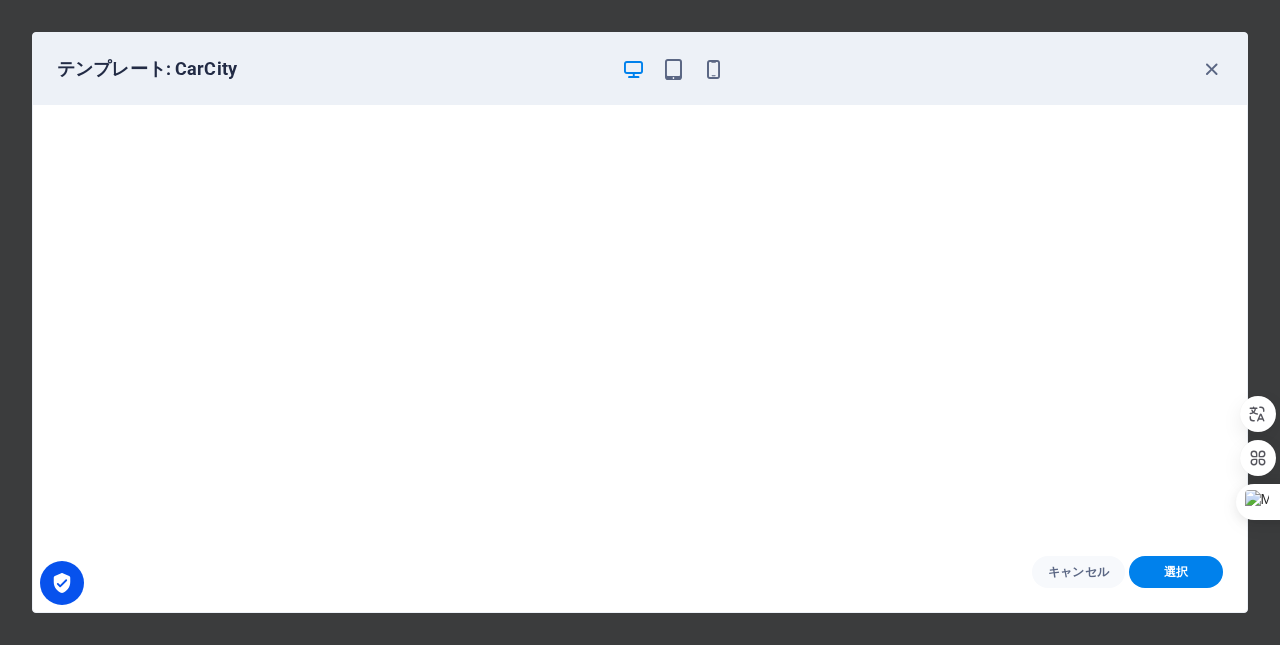 scroll, scrollTop: 0, scrollLeft: 0, axis: both 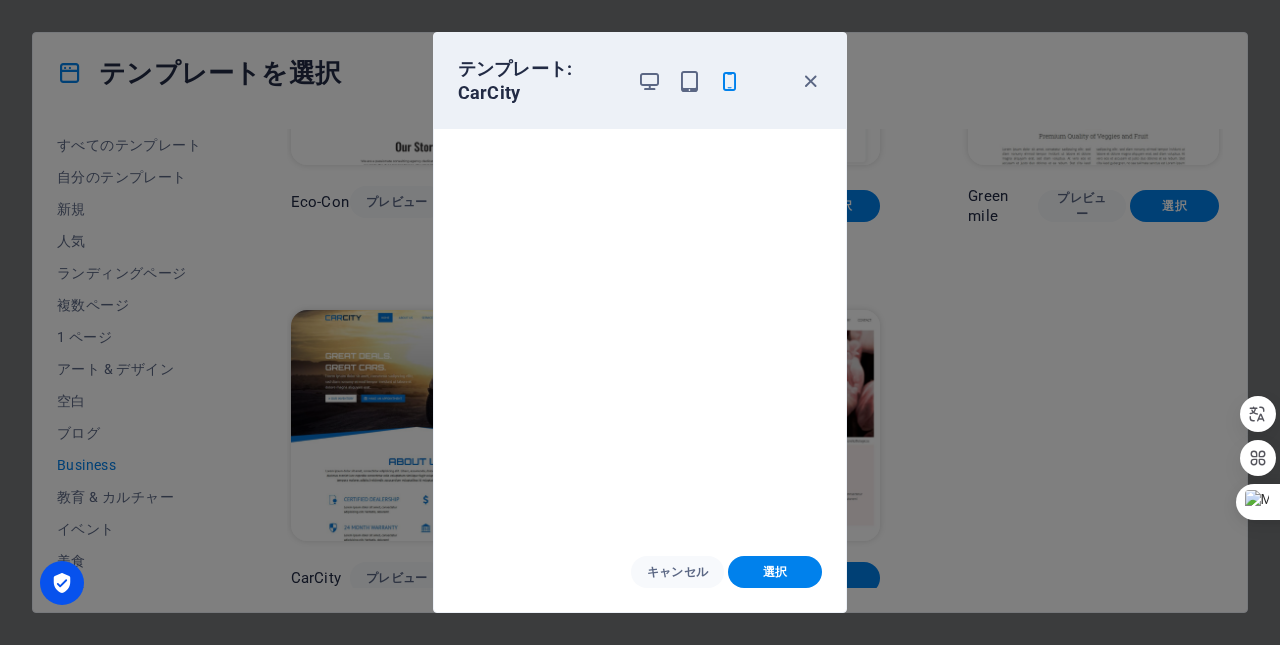 click on "テンプレート: CarCity" at bounding box center [640, 81] 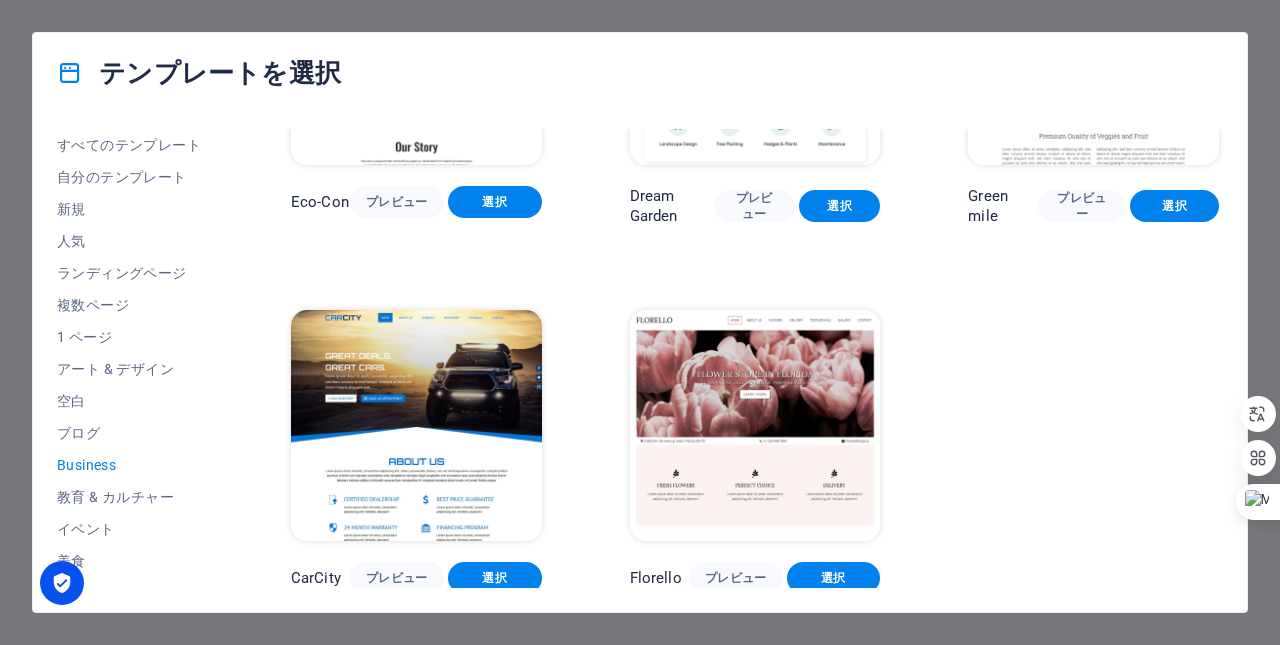 scroll, scrollTop: 0, scrollLeft: 0, axis: both 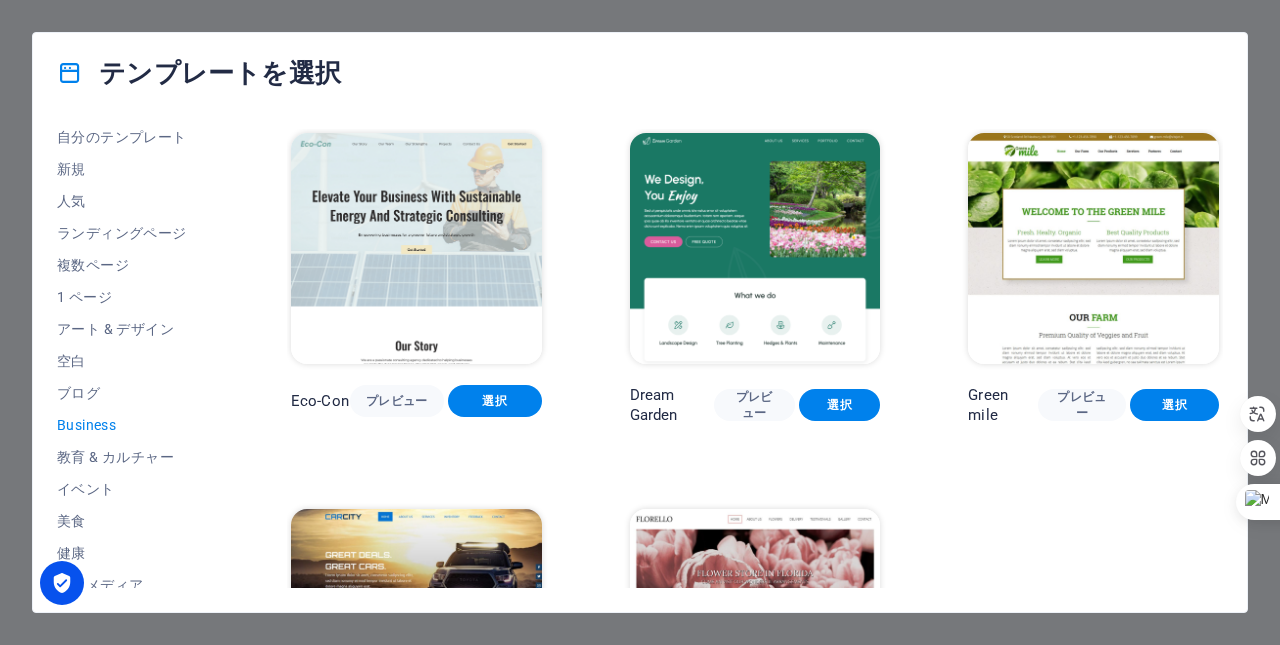 click on "1 ページ" at bounding box center (130, 297) 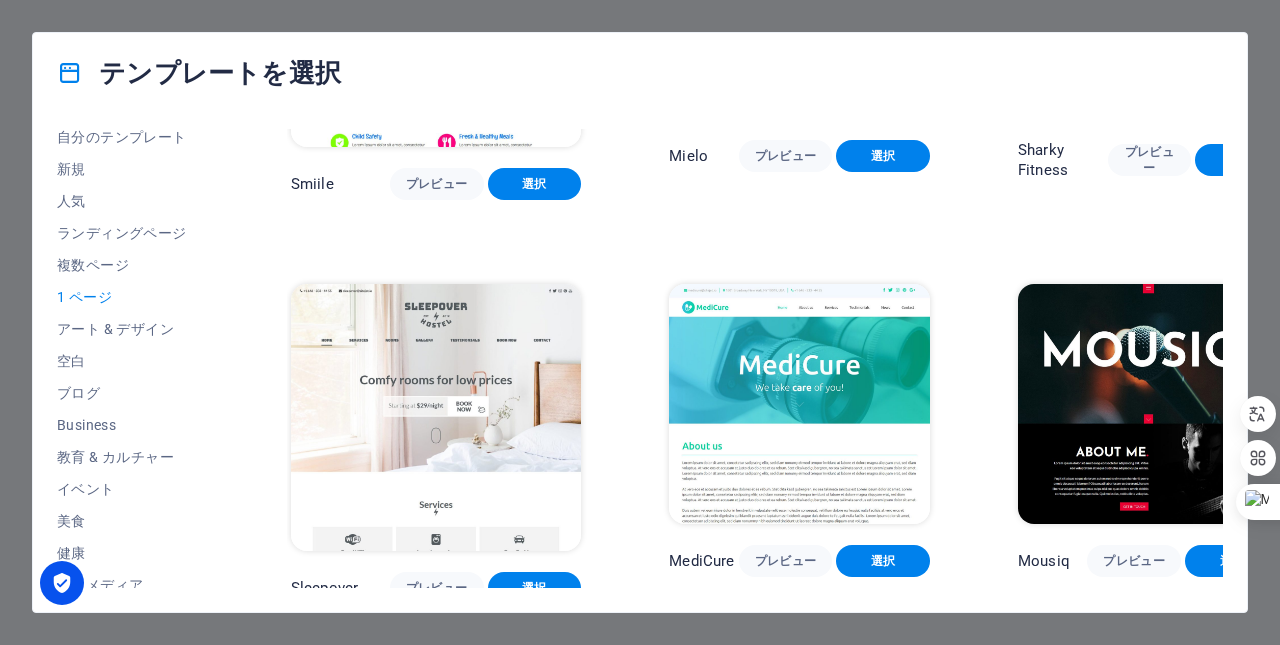 scroll, scrollTop: 5421, scrollLeft: 0, axis: vertical 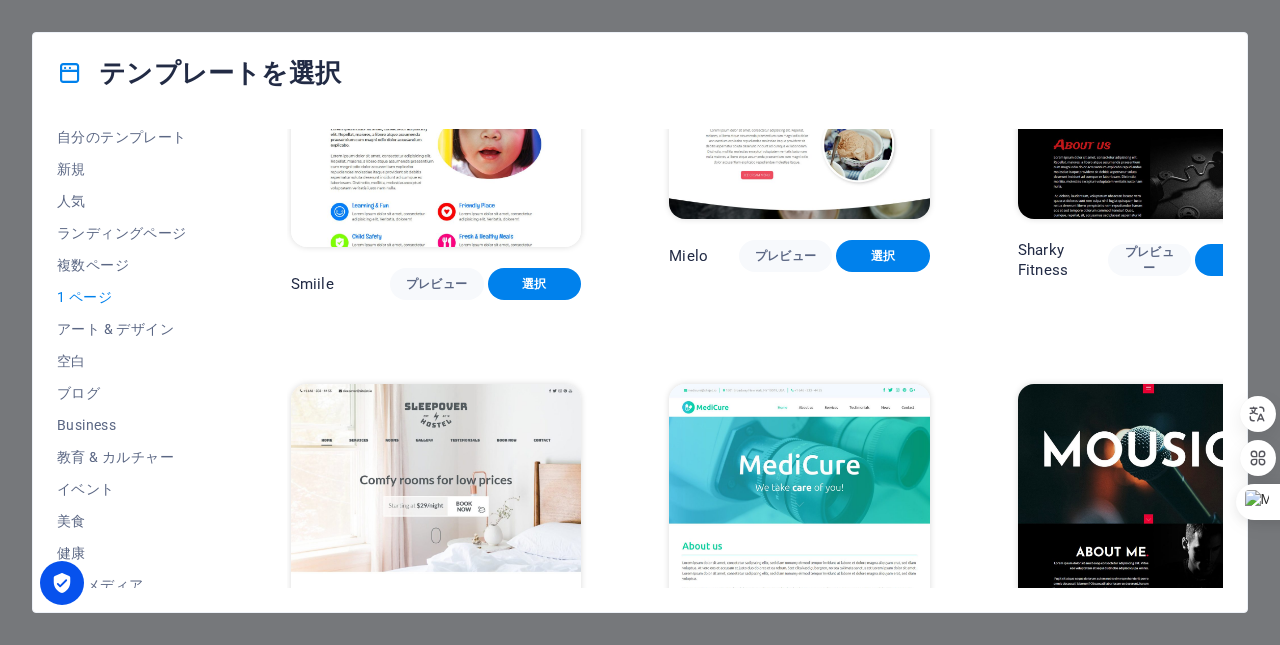 click on "プレビュー" at bounding box center (786, 1066) 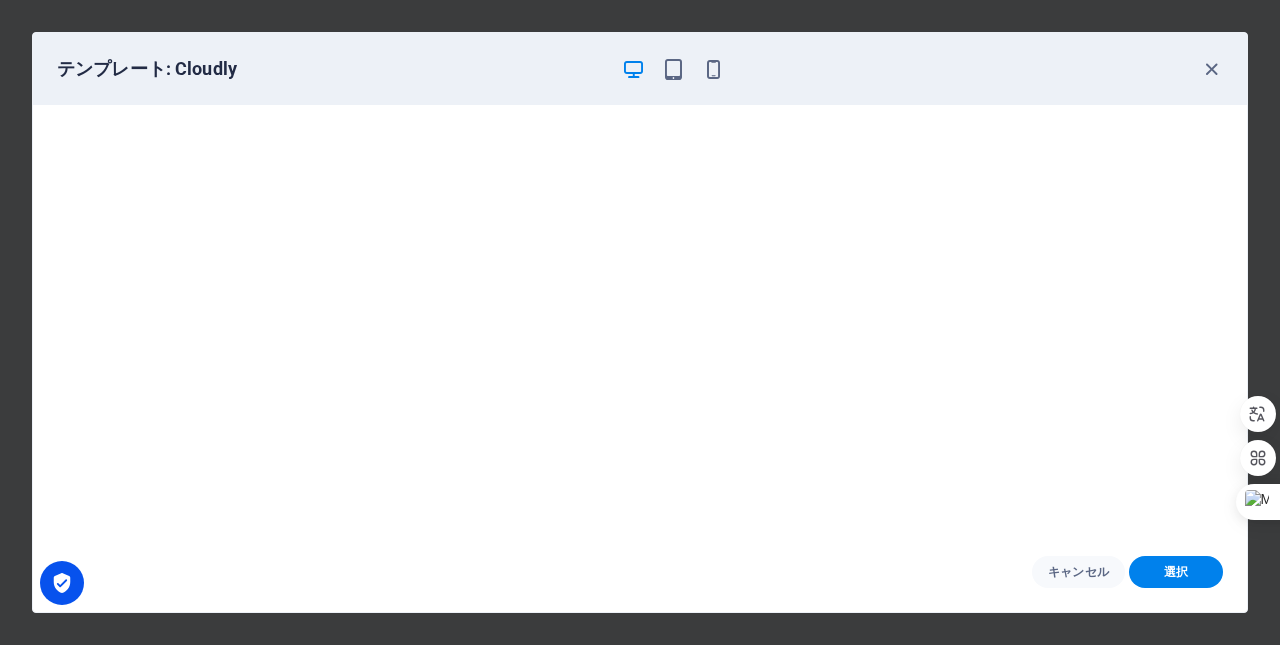 click at bounding box center (1211, 69) 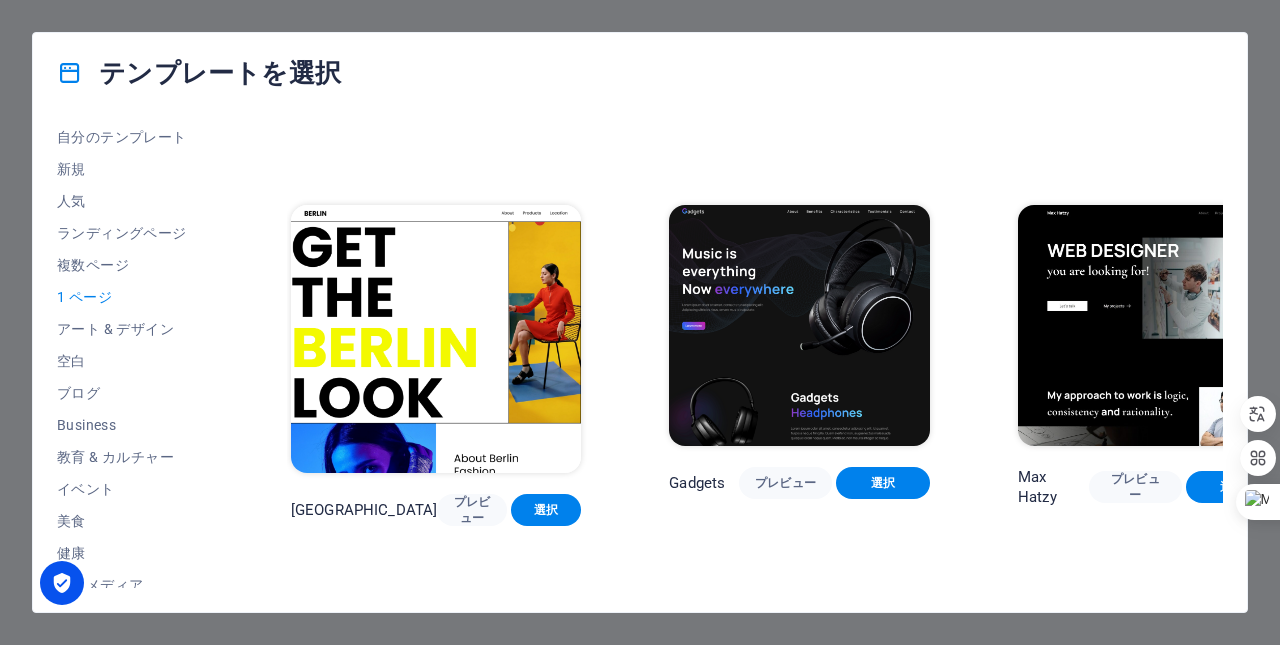 scroll, scrollTop: 1621, scrollLeft: 0, axis: vertical 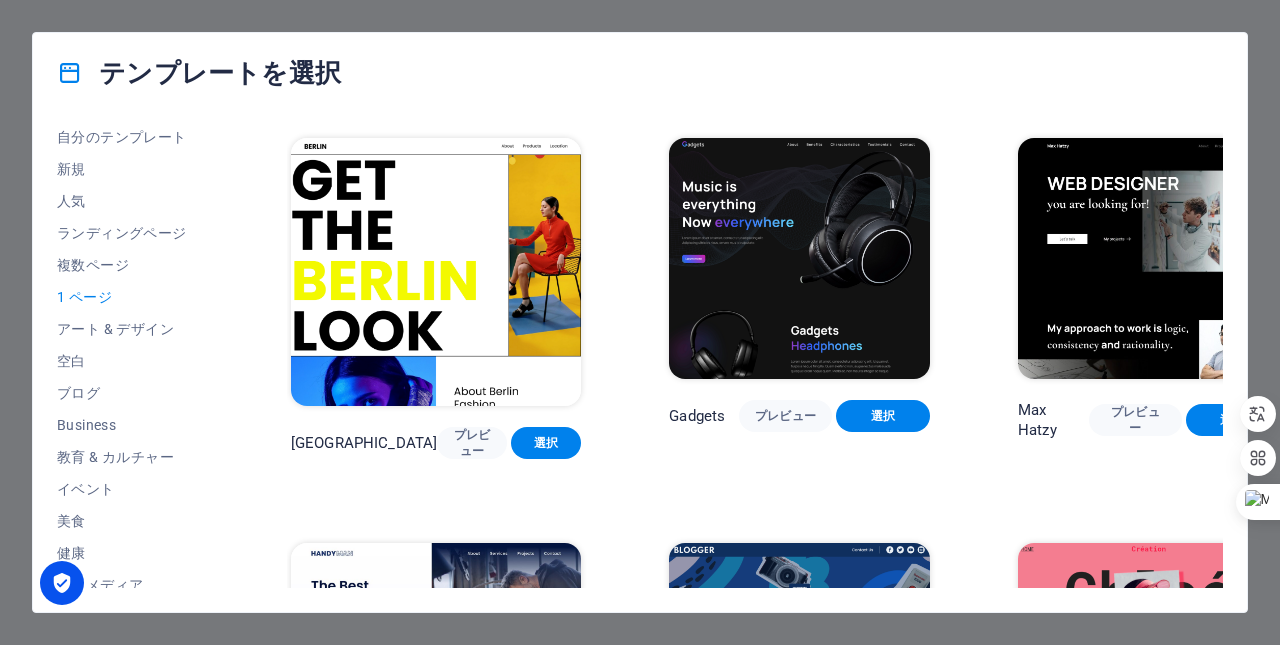 click on "プレビュー" at bounding box center [1135, 420] 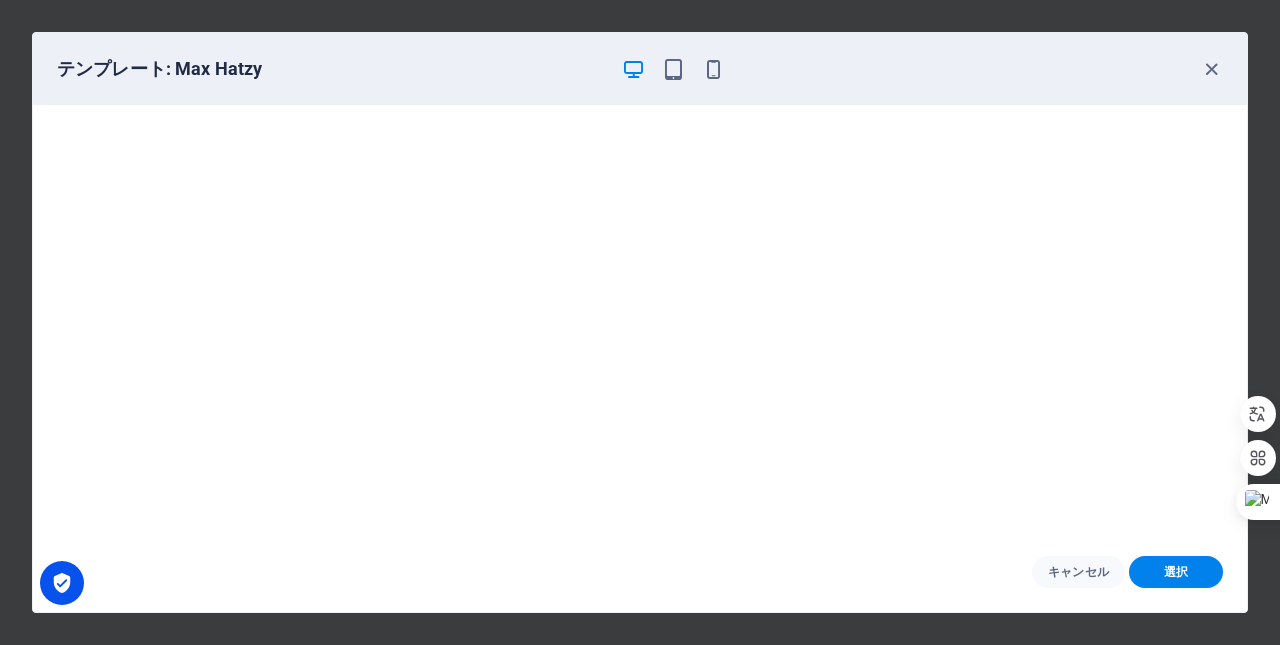 click at bounding box center [1211, 69] 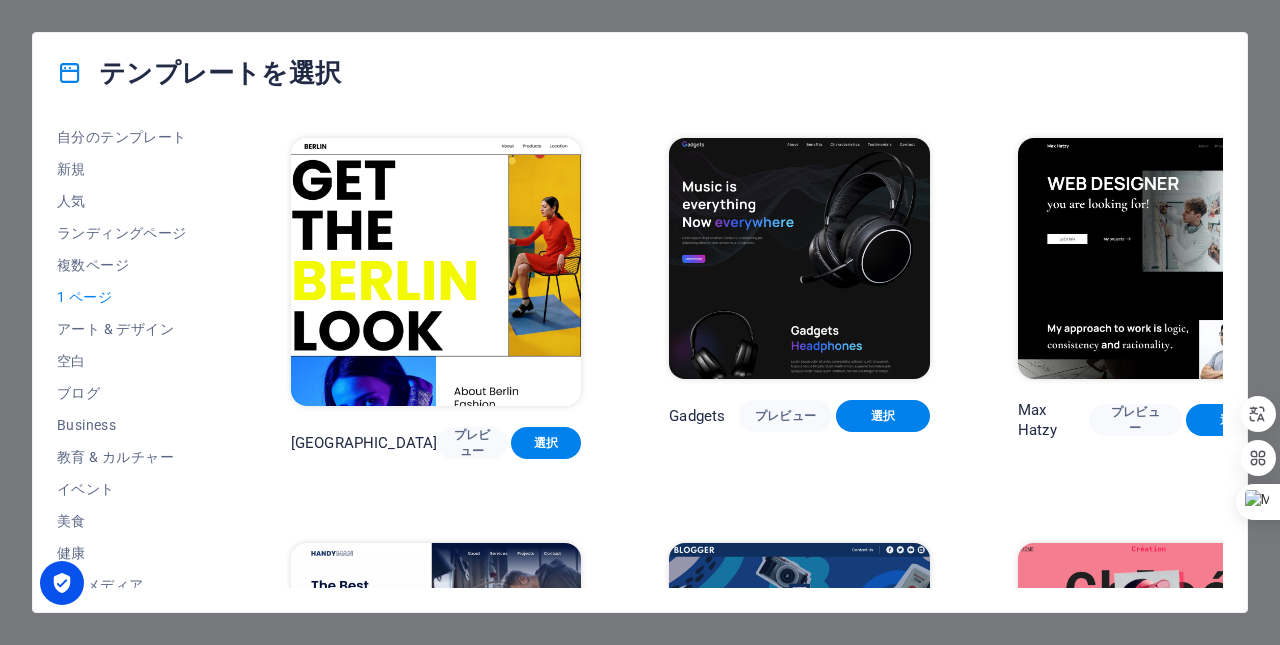 click on "複数ページ" at bounding box center (130, 265) 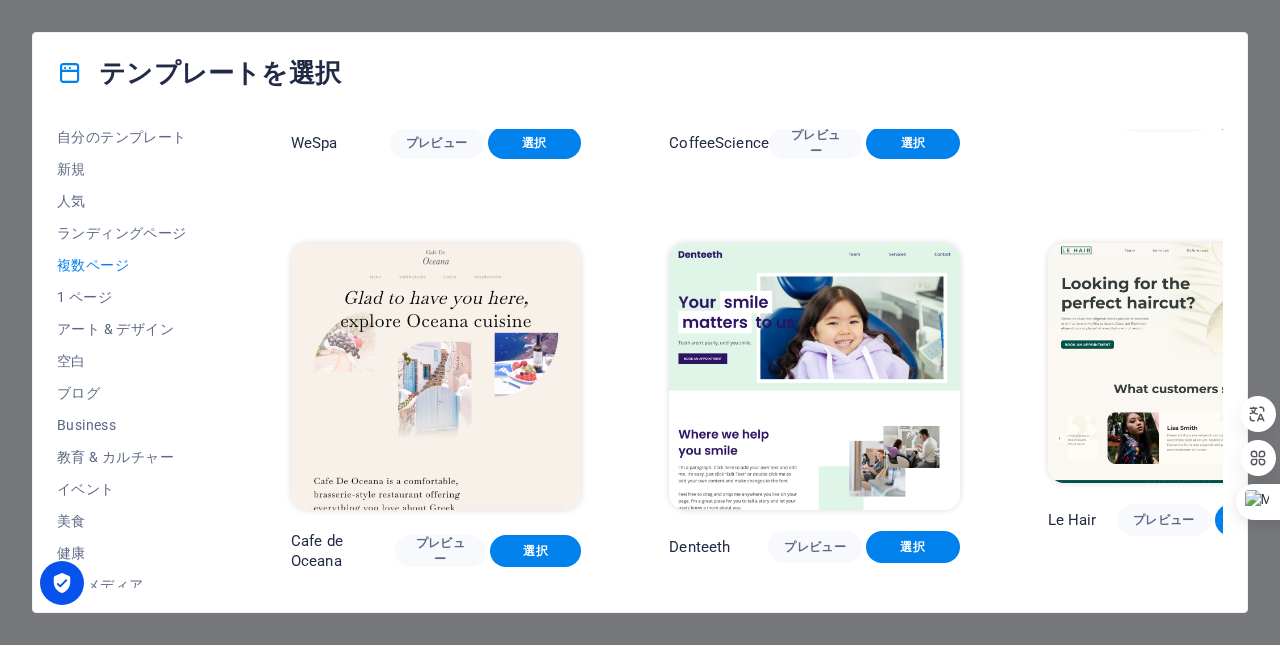 scroll, scrollTop: 2821, scrollLeft: 0, axis: vertical 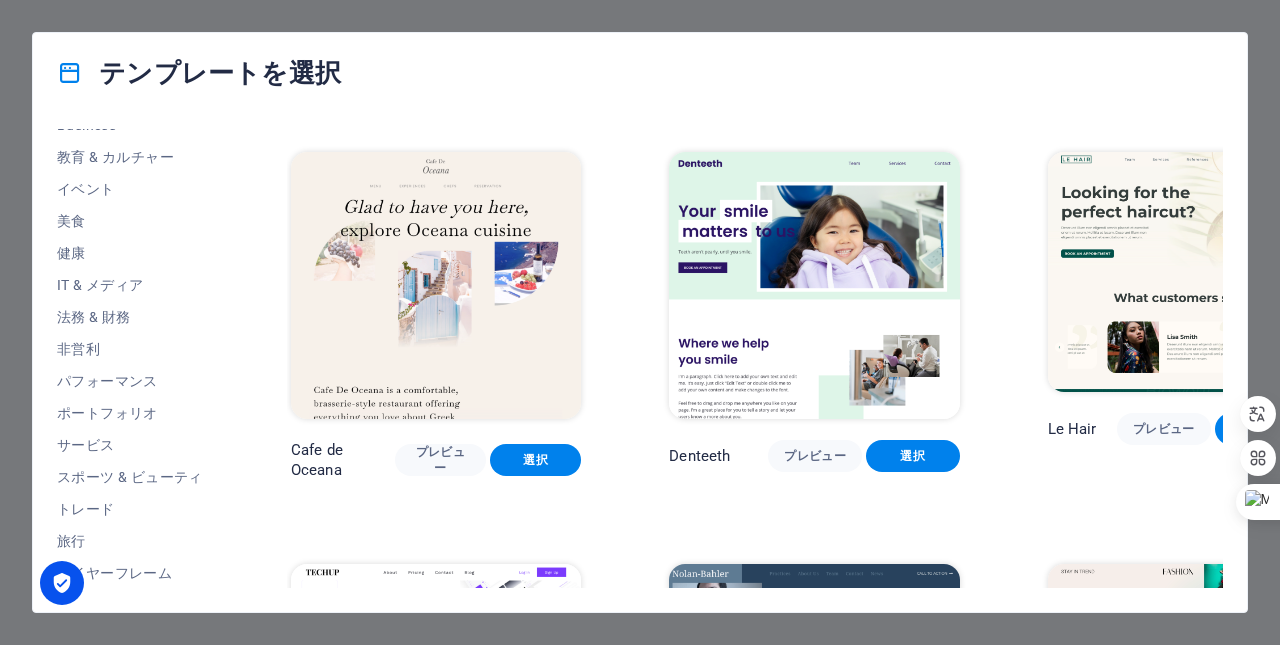 click on "ポートフォリオ" at bounding box center [130, 413] 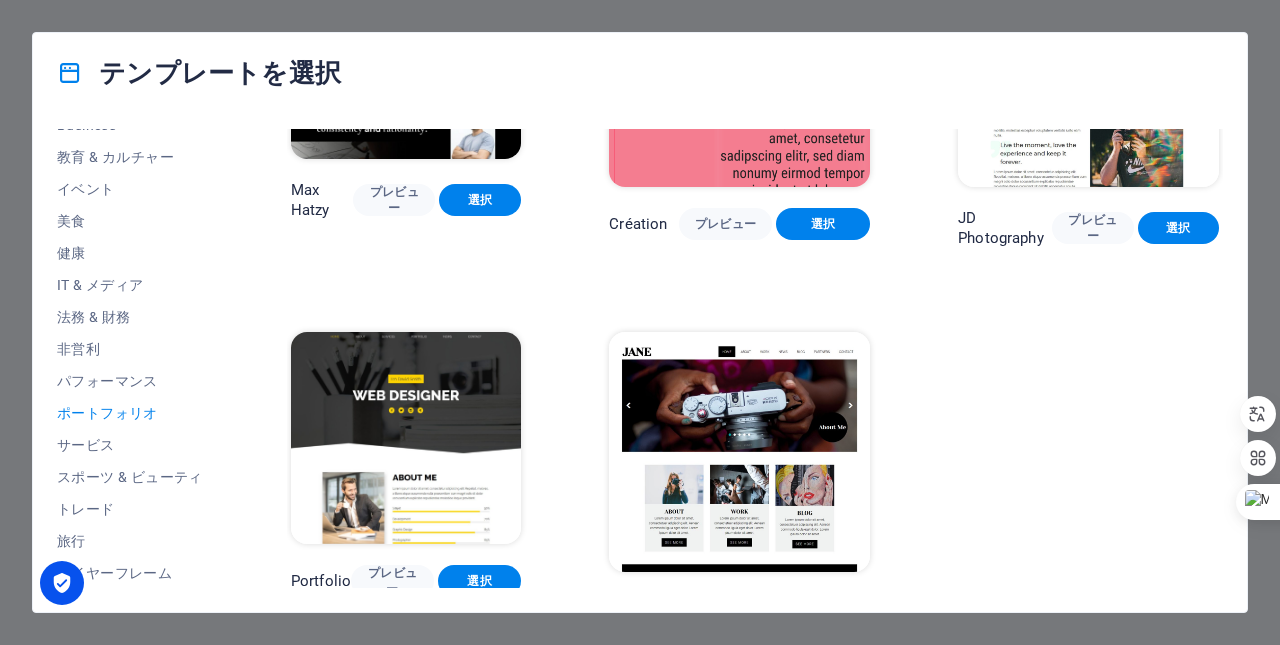 click on "ポートフォリオ" at bounding box center [130, 413] 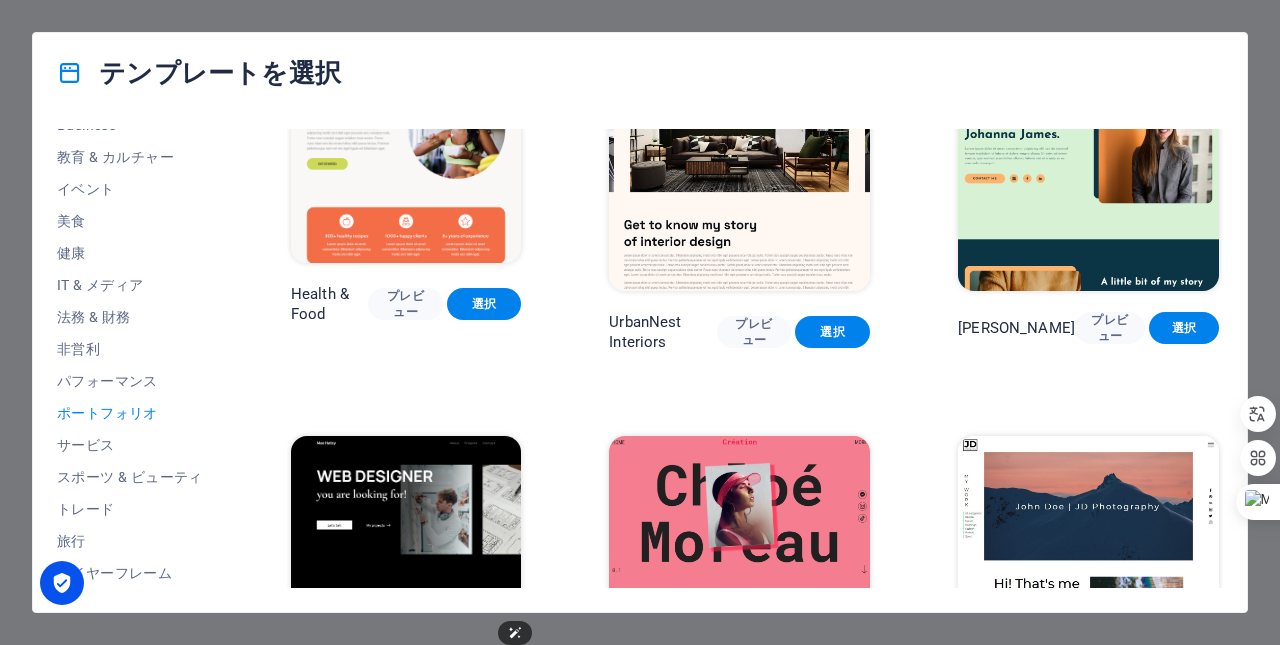 scroll, scrollTop: 0, scrollLeft: 0, axis: both 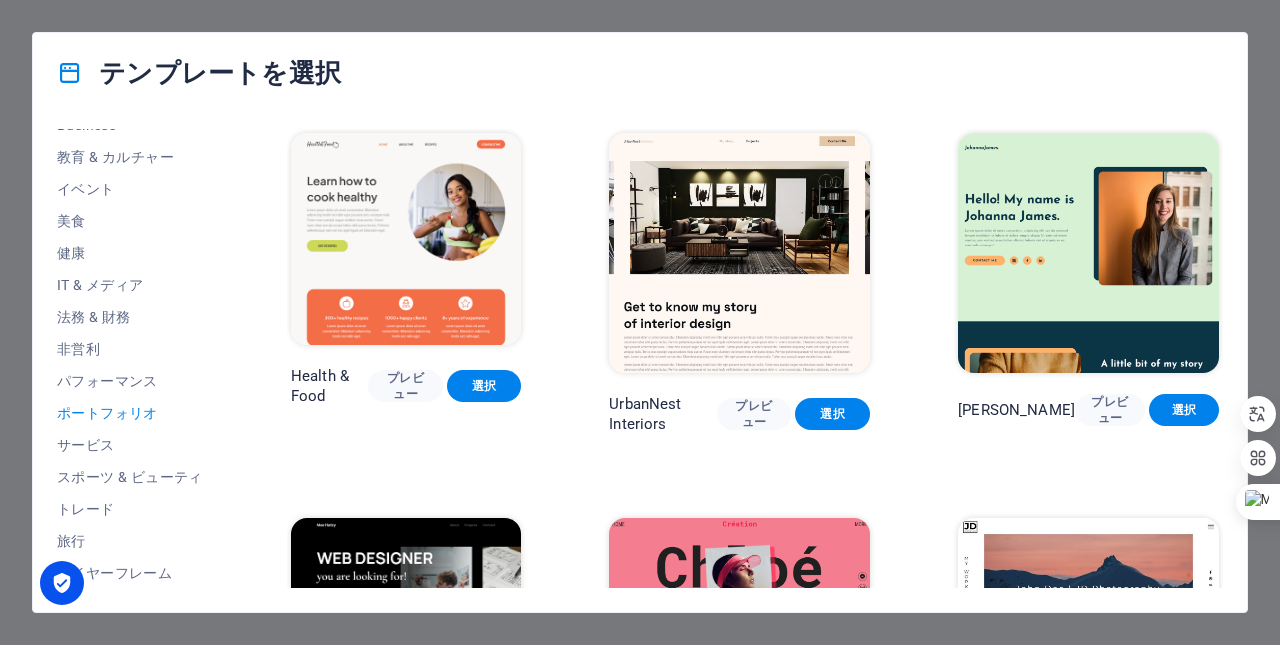 click on "サービス" at bounding box center [130, 445] 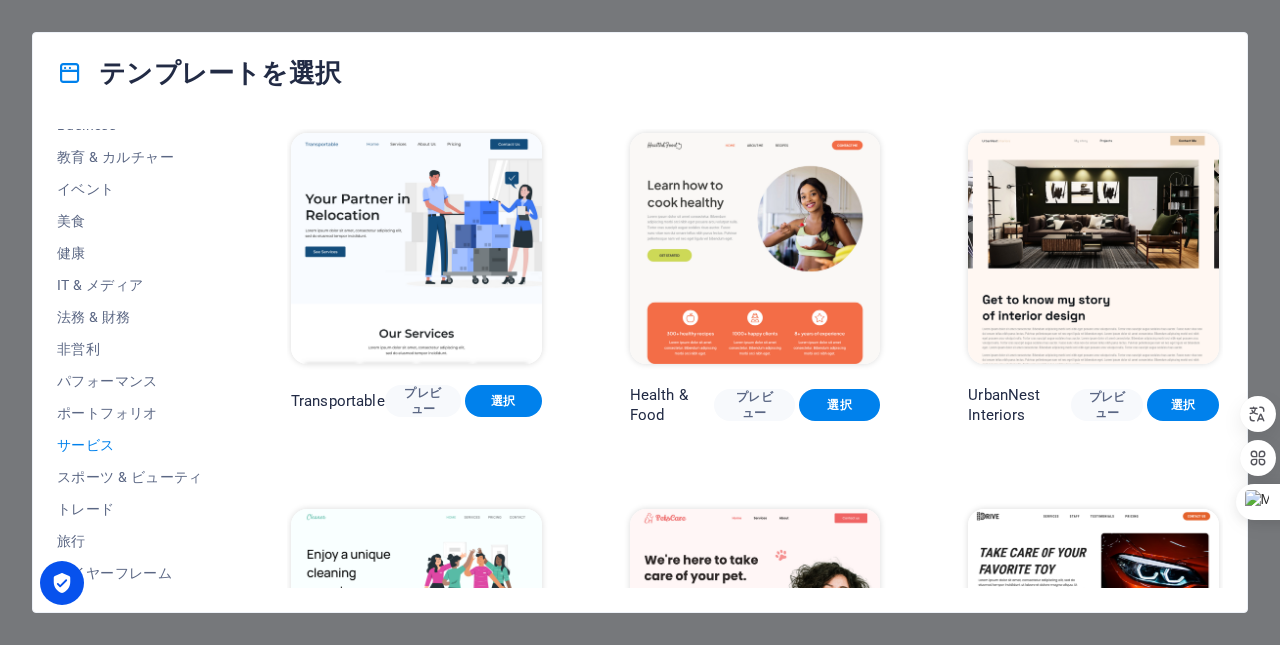 click on "ワイヤーフレーム" at bounding box center (130, 573) 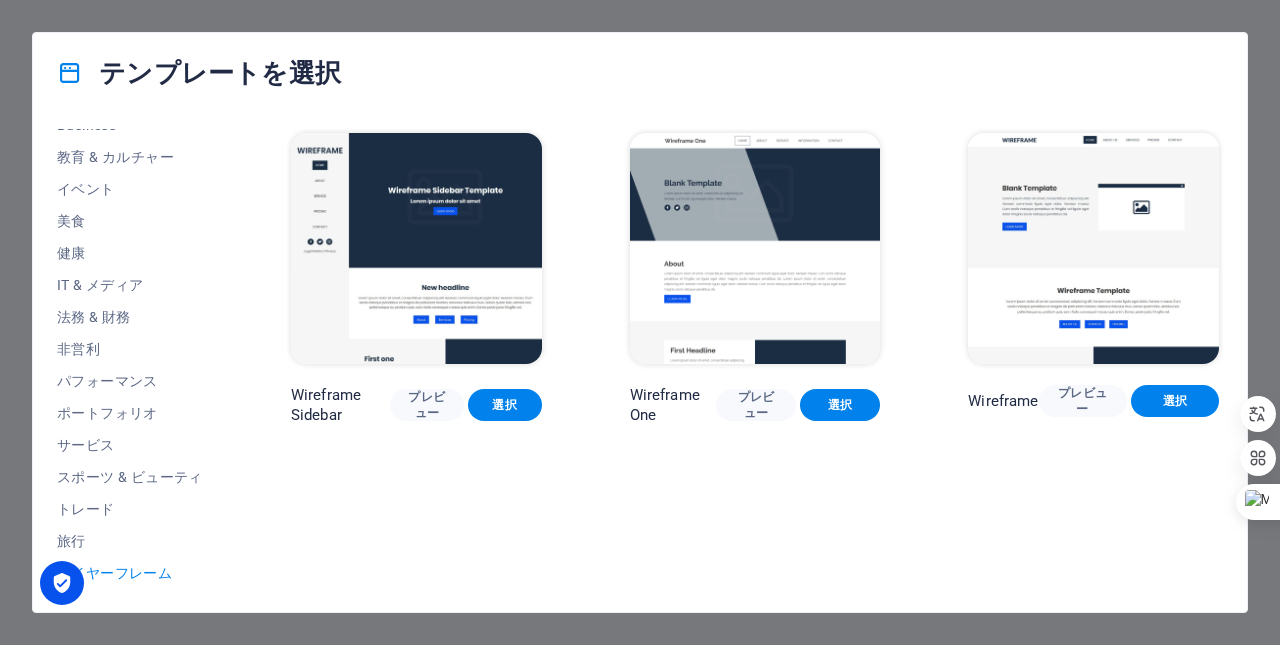 click on "すべてのテンプレート 自分のテンプレート 新規 人気 ランディングページ 複数ページ 1 ページ アート & デザイン 空白 ブログ Business 教育 & カルチャー イベント 美食 健康 IT & メディア 法務 & 財務 非営利 パフォーマンス ポートフォリオ サービス スポーツ & ビューティ トレード 旅行 ワイヤーフレーム Wireframe Sidebar プレビュー 選択 Wireframe One プレビュー 選択 Wireframe プレビュー 選択" at bounding box center (640, 362) 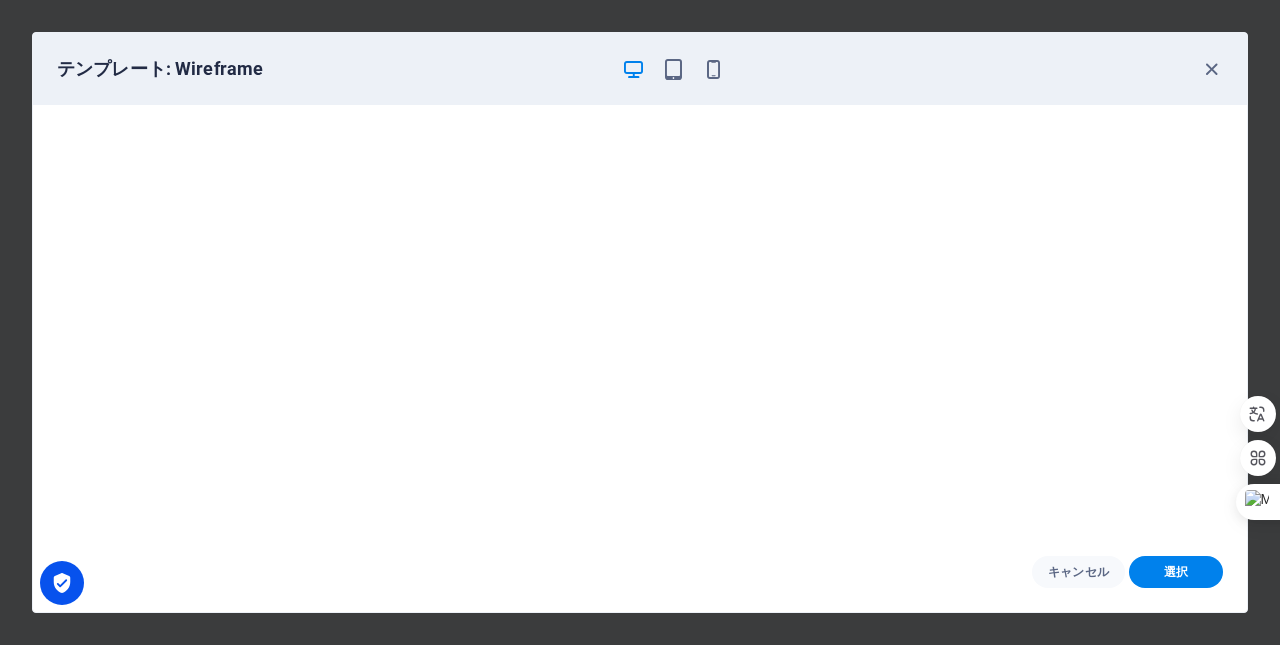 scroll, scrollTop: 0, scrollLeft: 0, axis: both 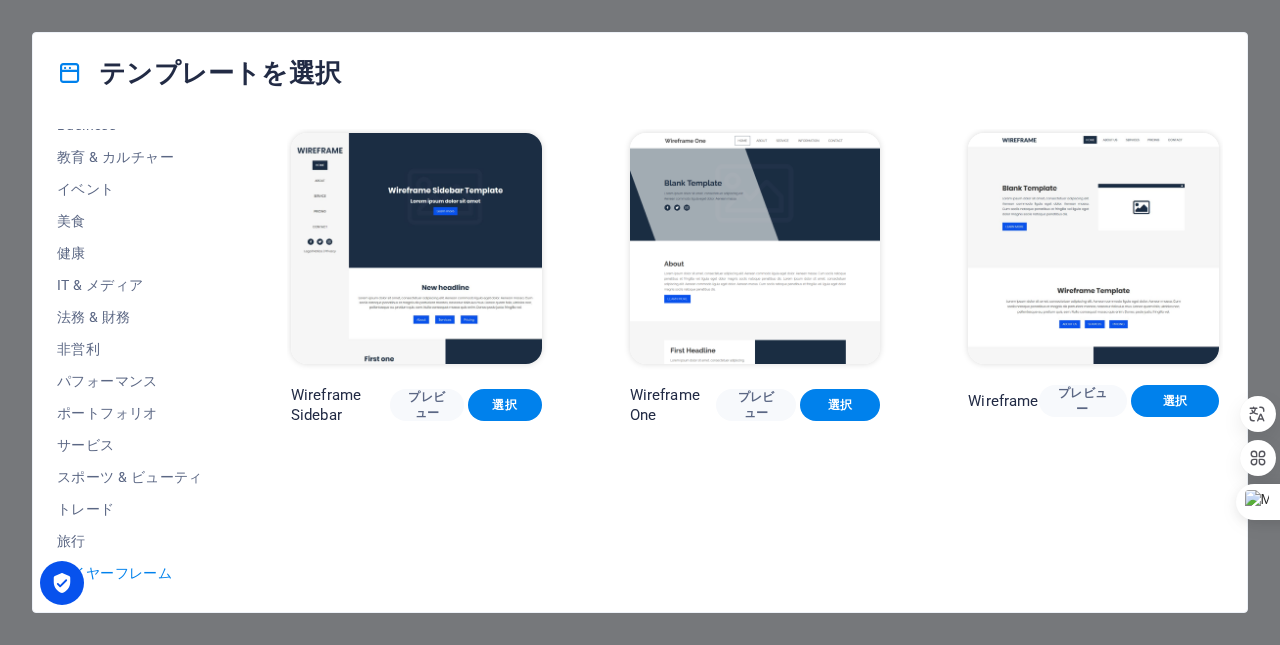 click on "トレード" at bounding box center [130, 509] 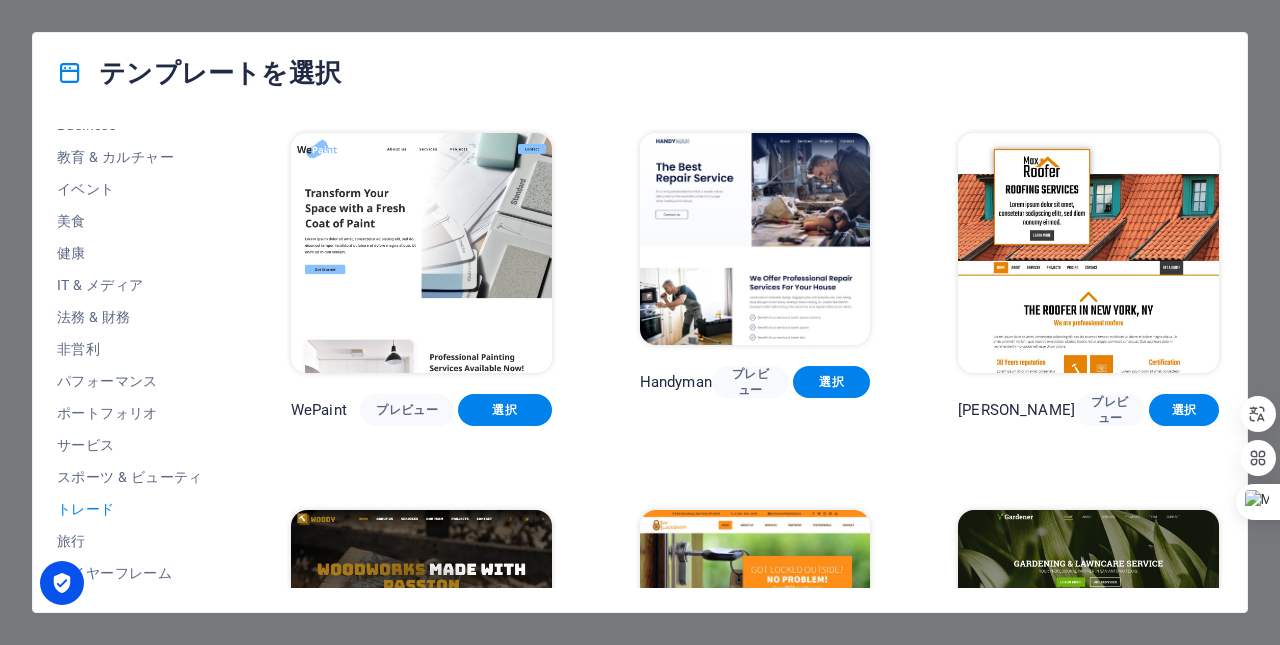 click on "パフォーマンス" at bounding box center (130, 381) 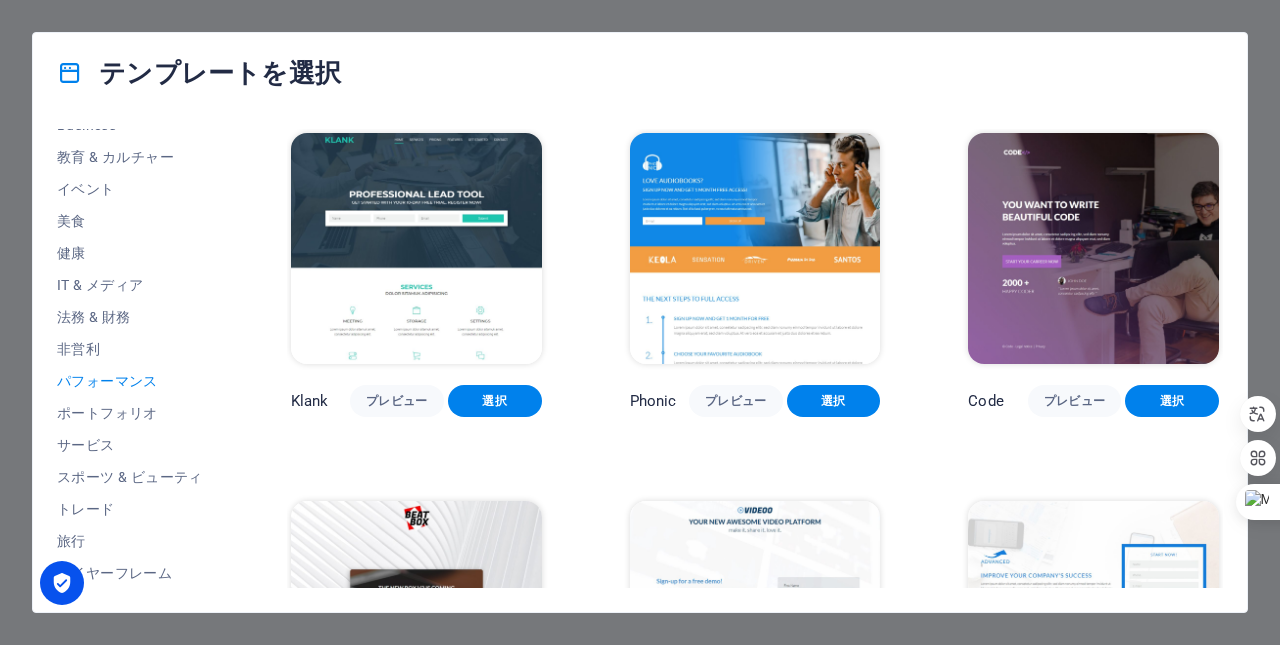 click on "非営利" at bounding box center [130, 349] 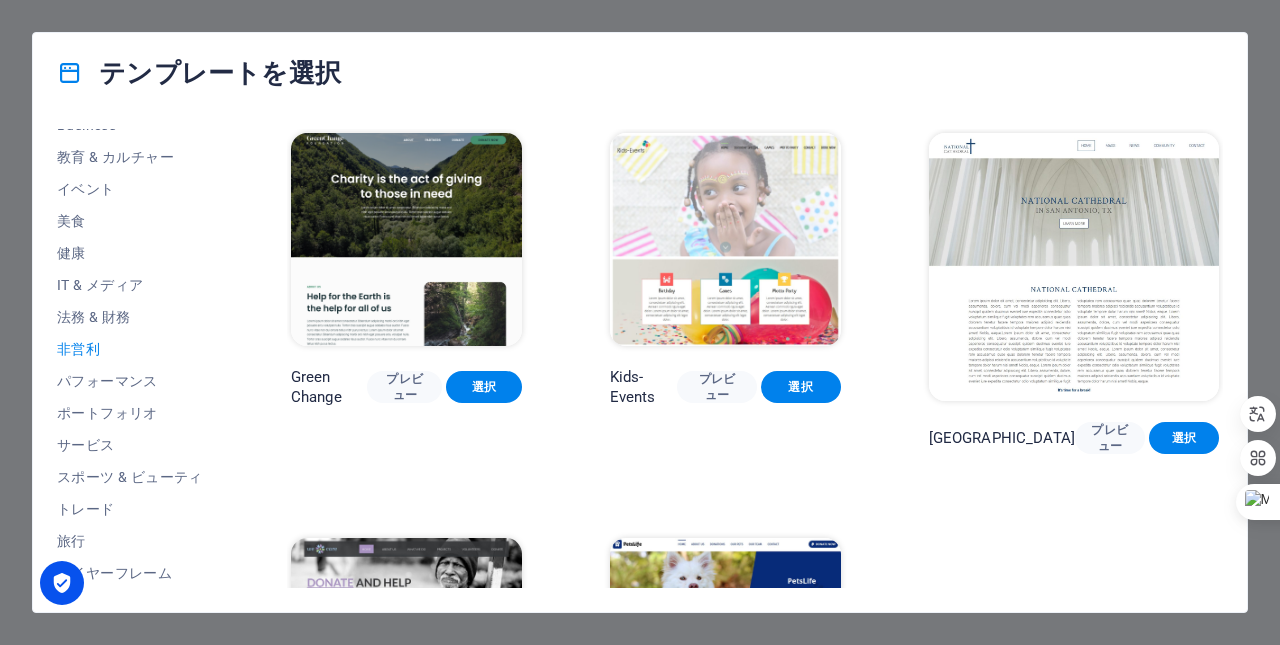 click on "イベント" at bounding box center [130, 189] 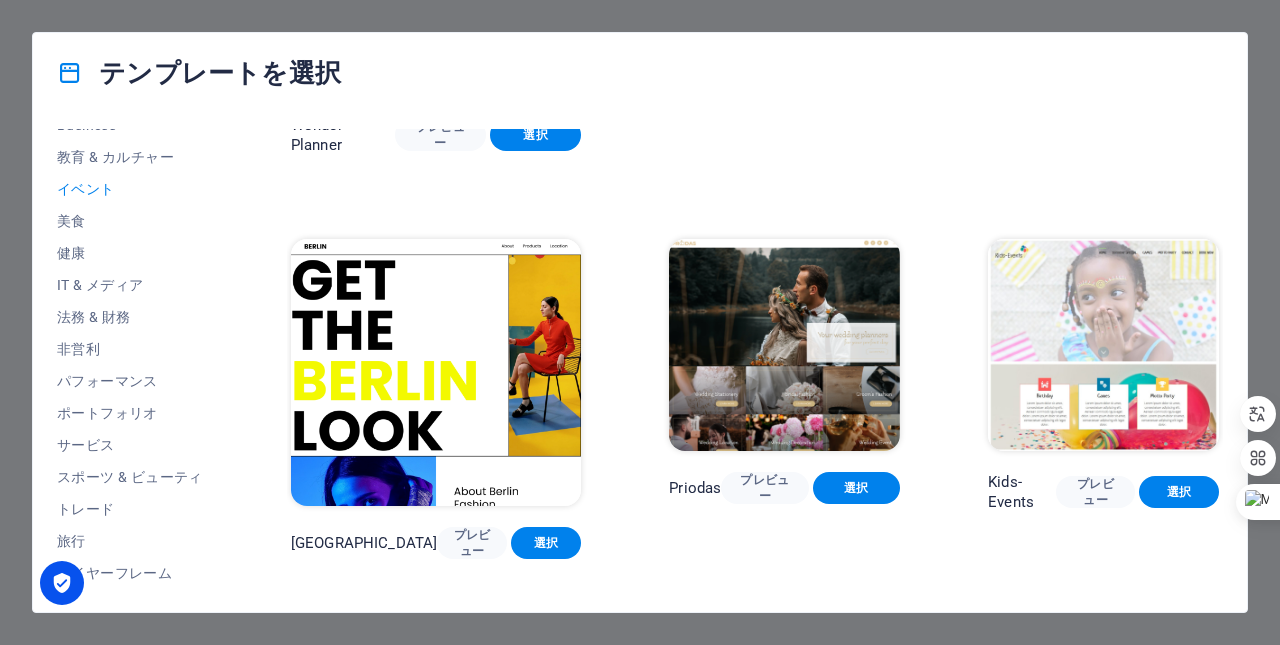 scroll, scrollTop: 572, scrollLeft: 0, axis: vertical 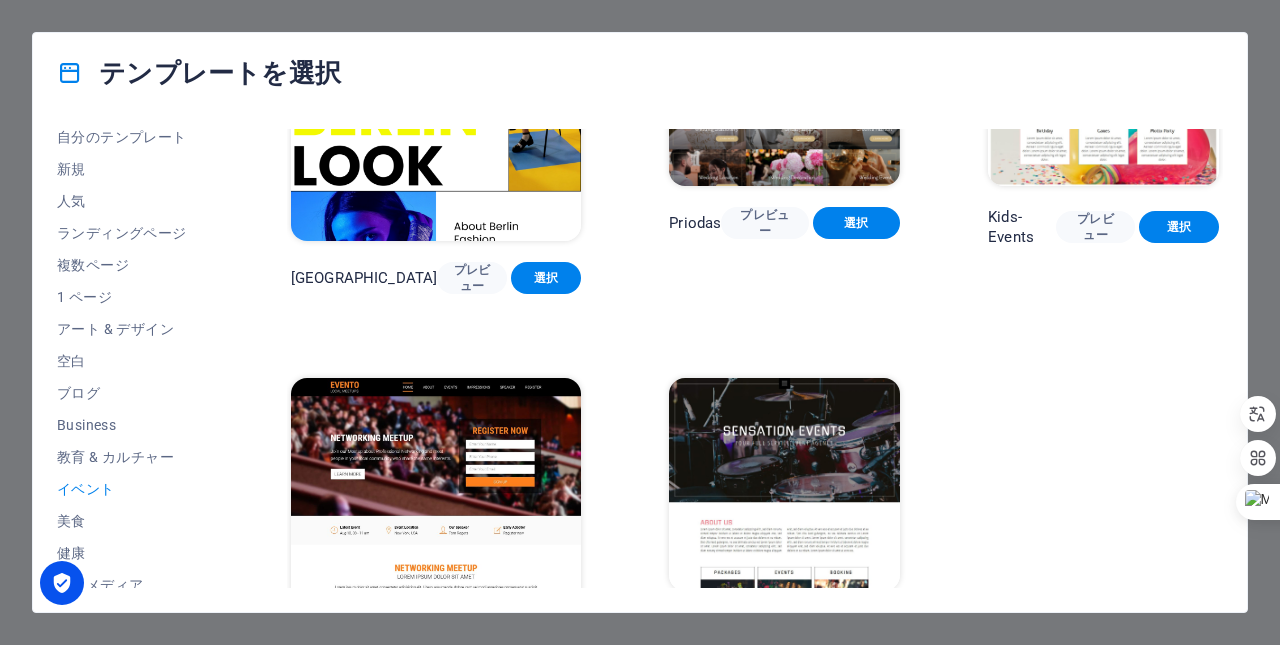 click on "ランディングページ" at bounding box center (130, 233) 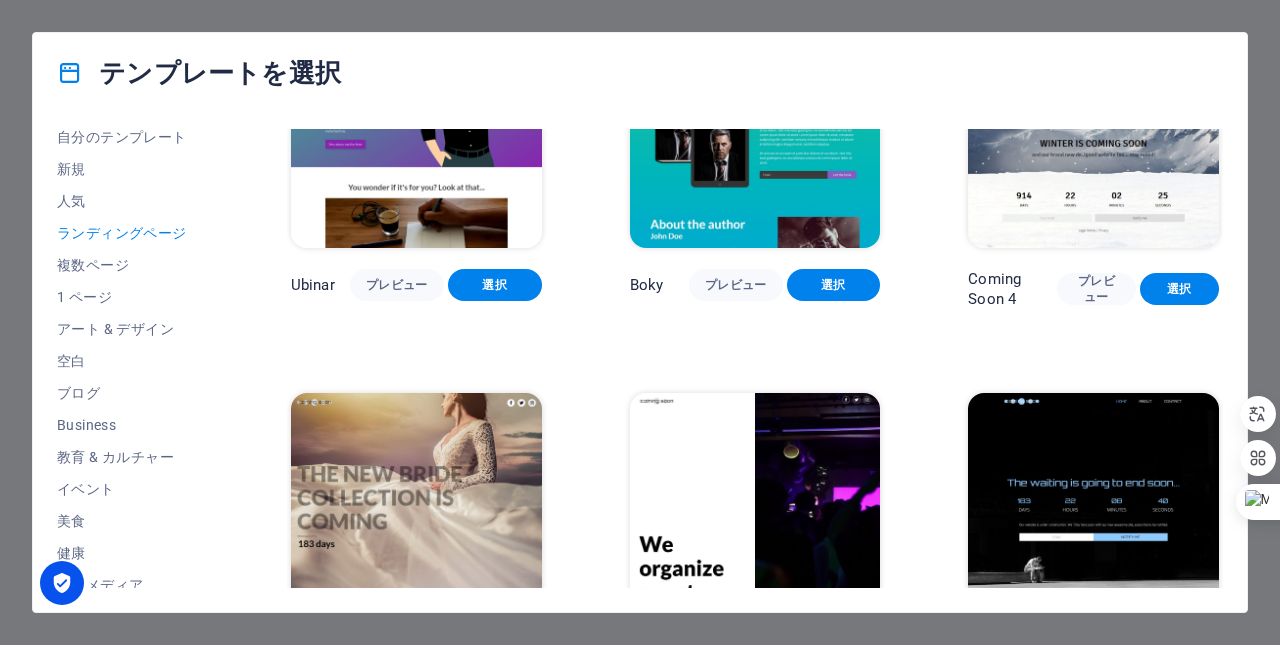 scroll, scrollTop: 2774, scrollLeft: 0, axis: vertical 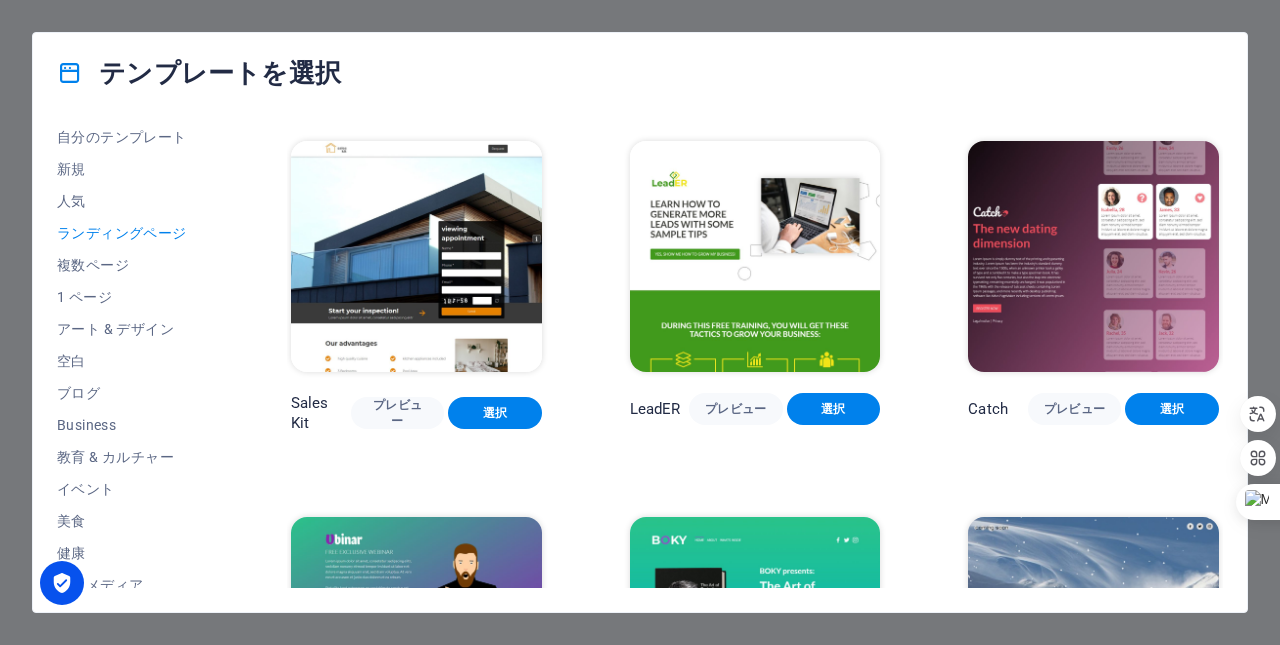 click on "人気" at bounding box center [130, 201] 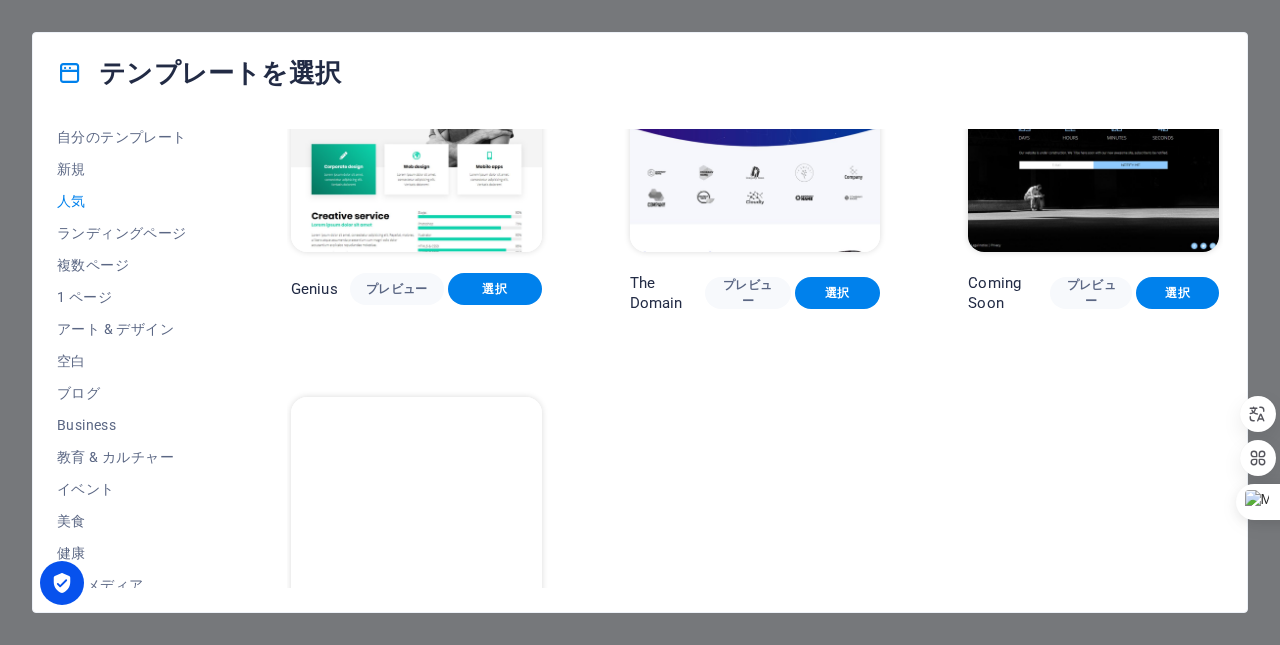 scroll, scrollTop: 1677, scrollLeft: 0, axis: vertical 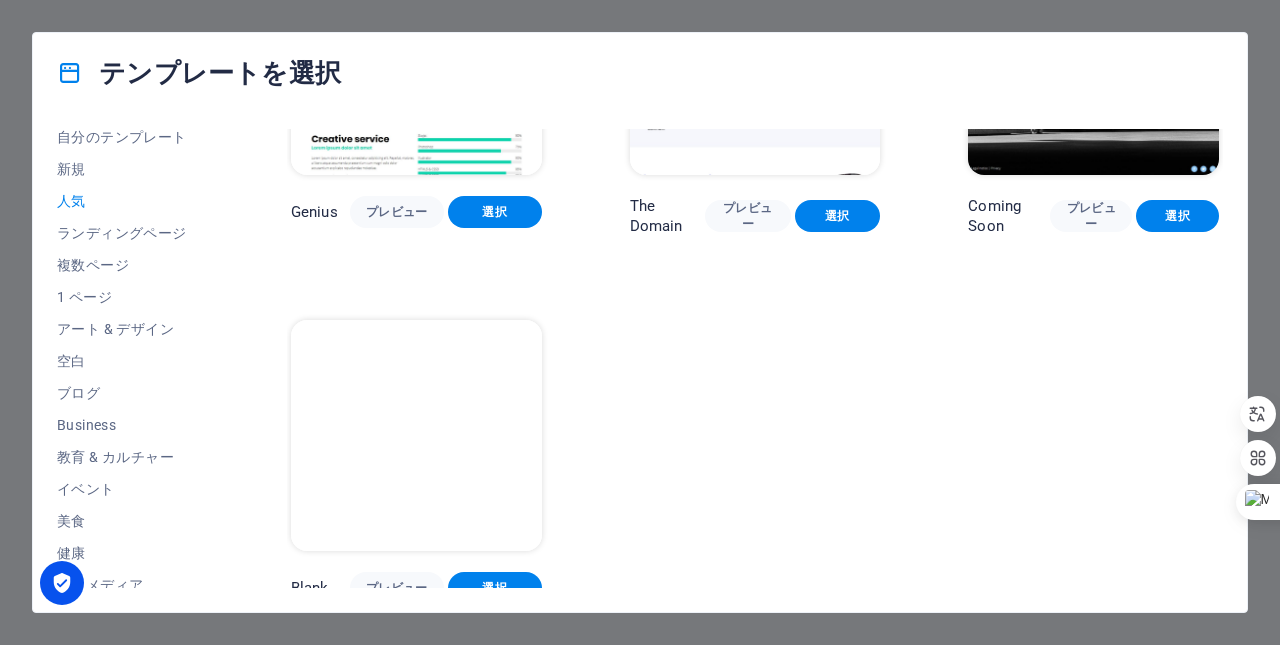 click on "新規" at bounding box center (130, 169) 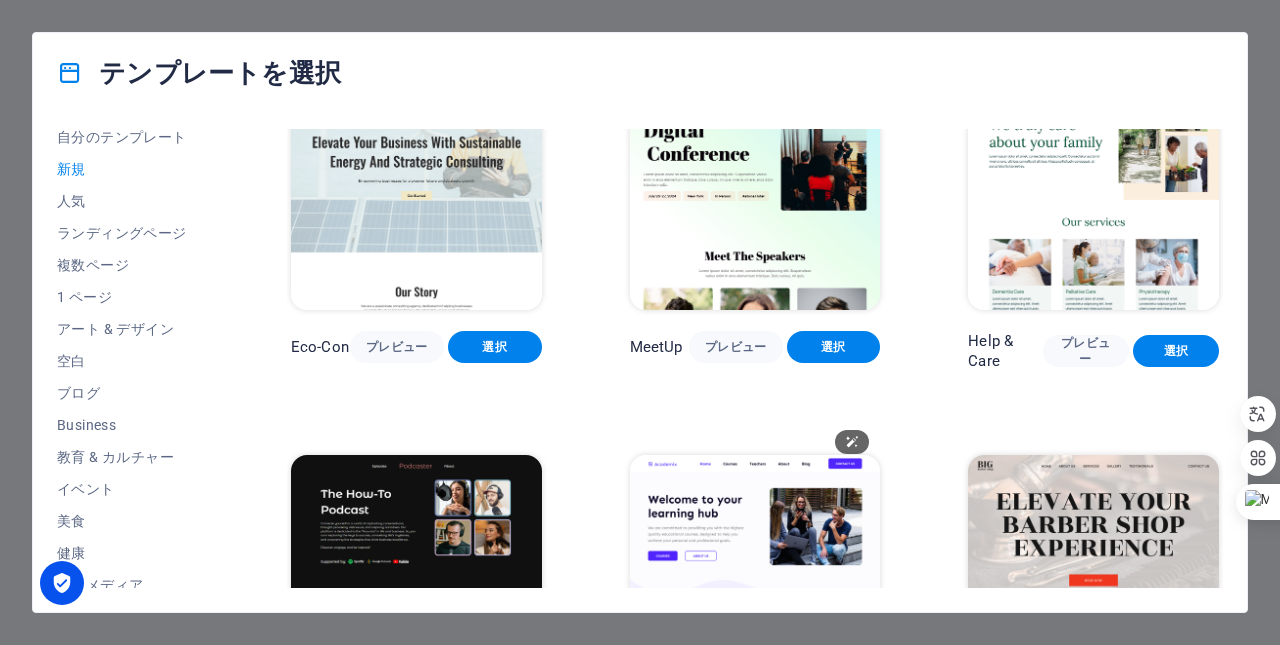 scroll, scrollTop: 800, scrollLeft: 0, axis: vertical 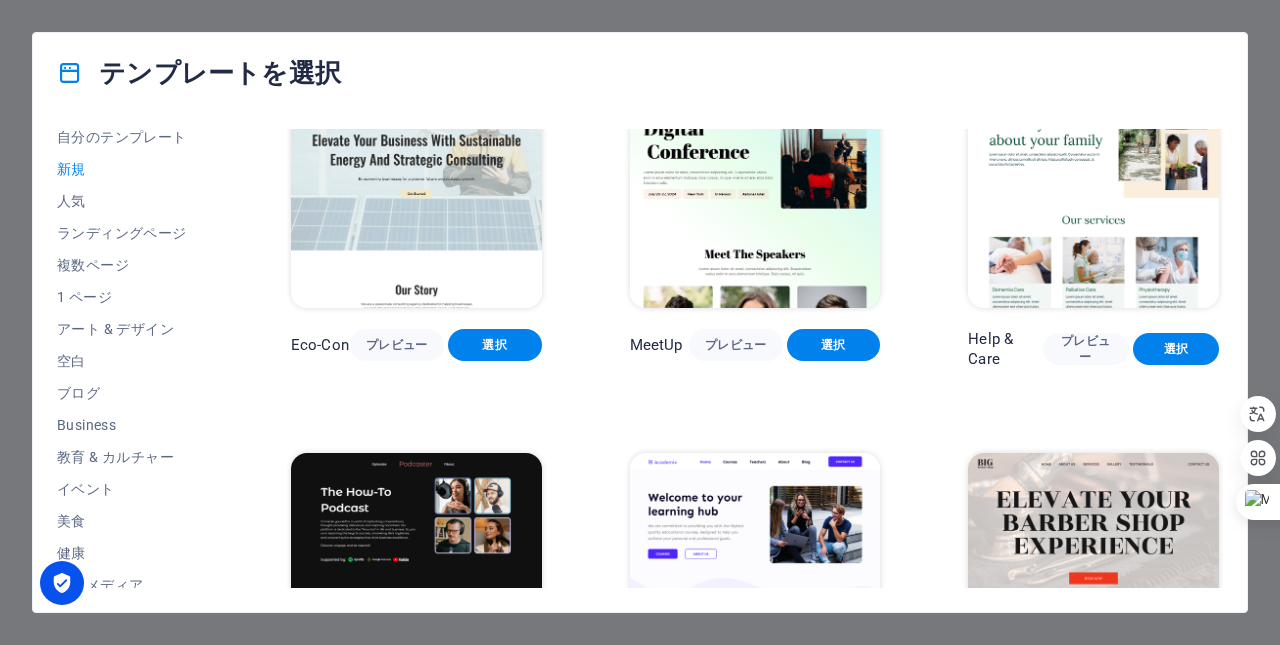 click on "プレビュー" at bounding box center [1086, 349] 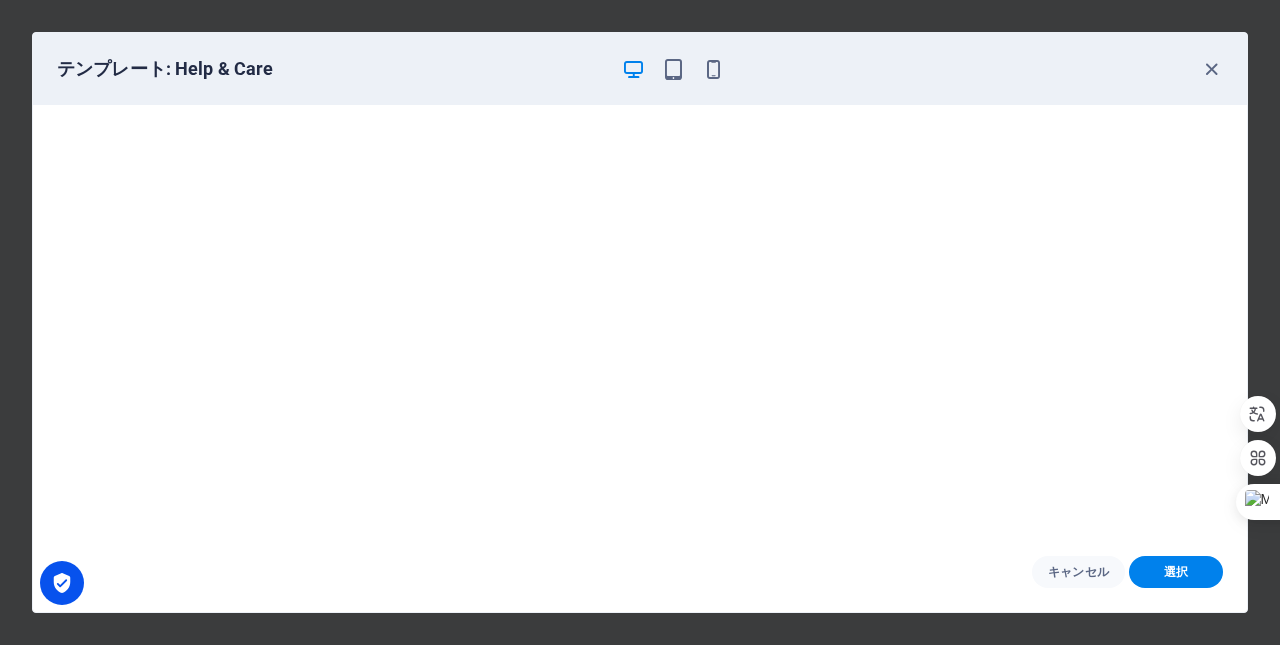 click at bounding box center (1211, 69) 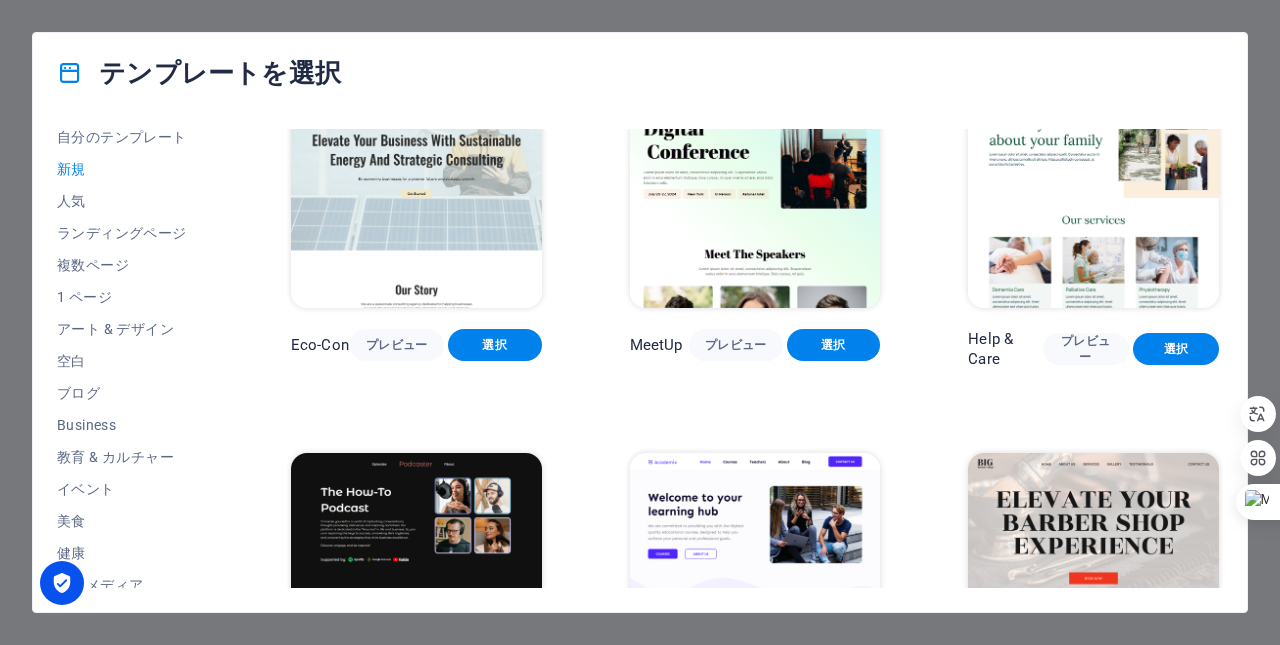 click on "Business" at bounding box center [130, 425] 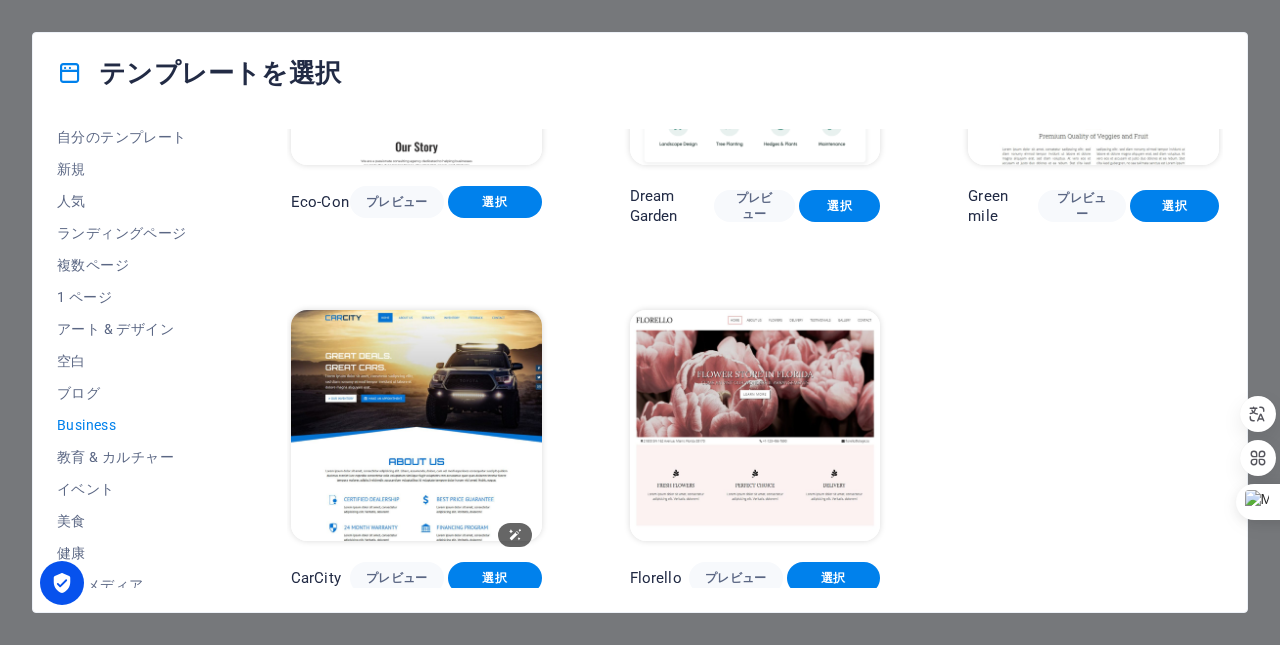 scroll, scrollTop: 0, scrollLeft: 0, axis: both 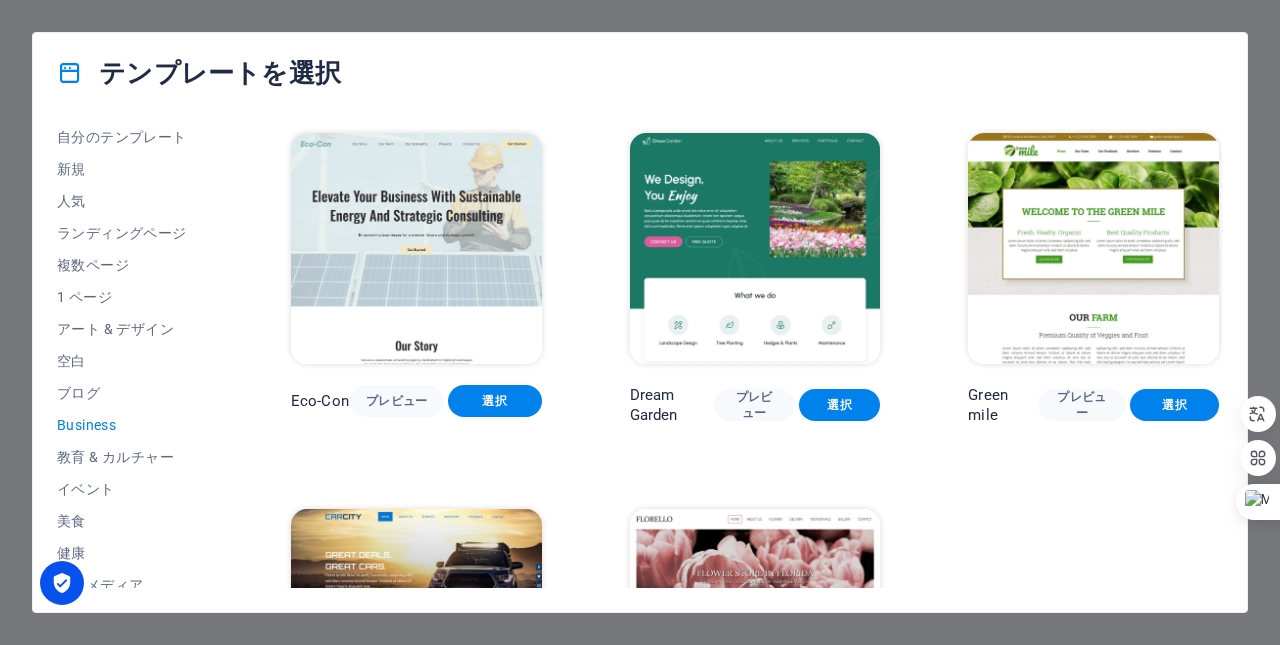 click on "プレビュー" at bounding box center [754, 405] 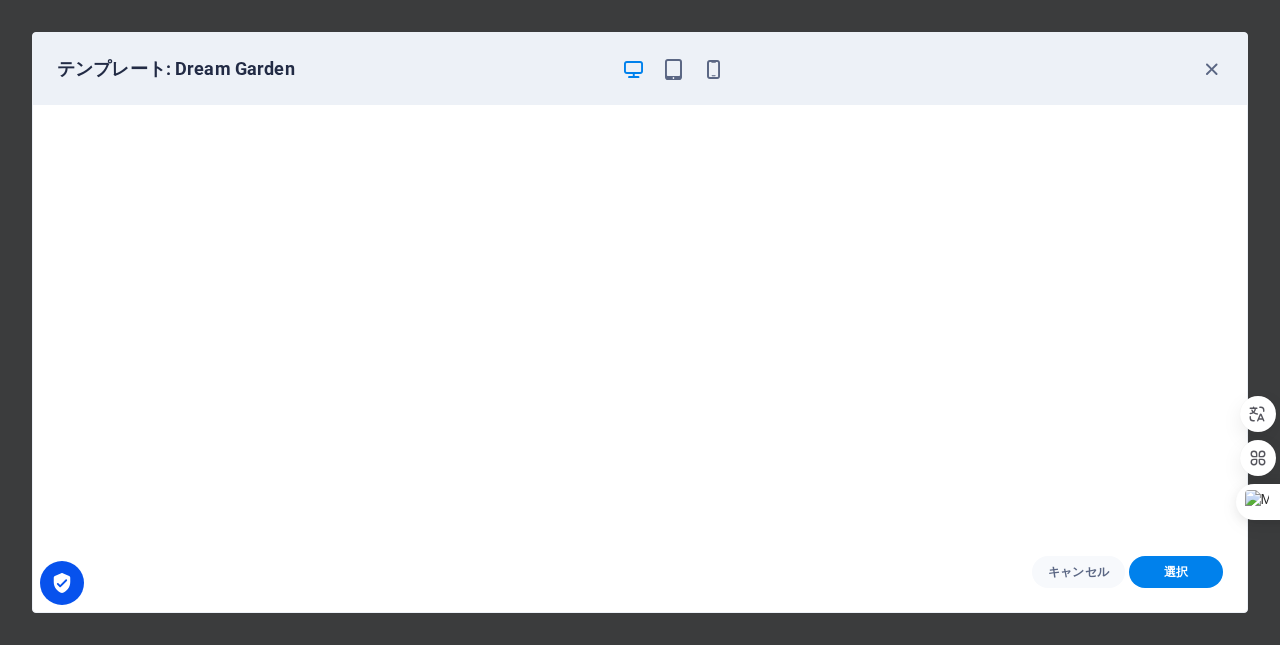 scroll, scrollTop: 0, scrollLeft: 0, axis: both 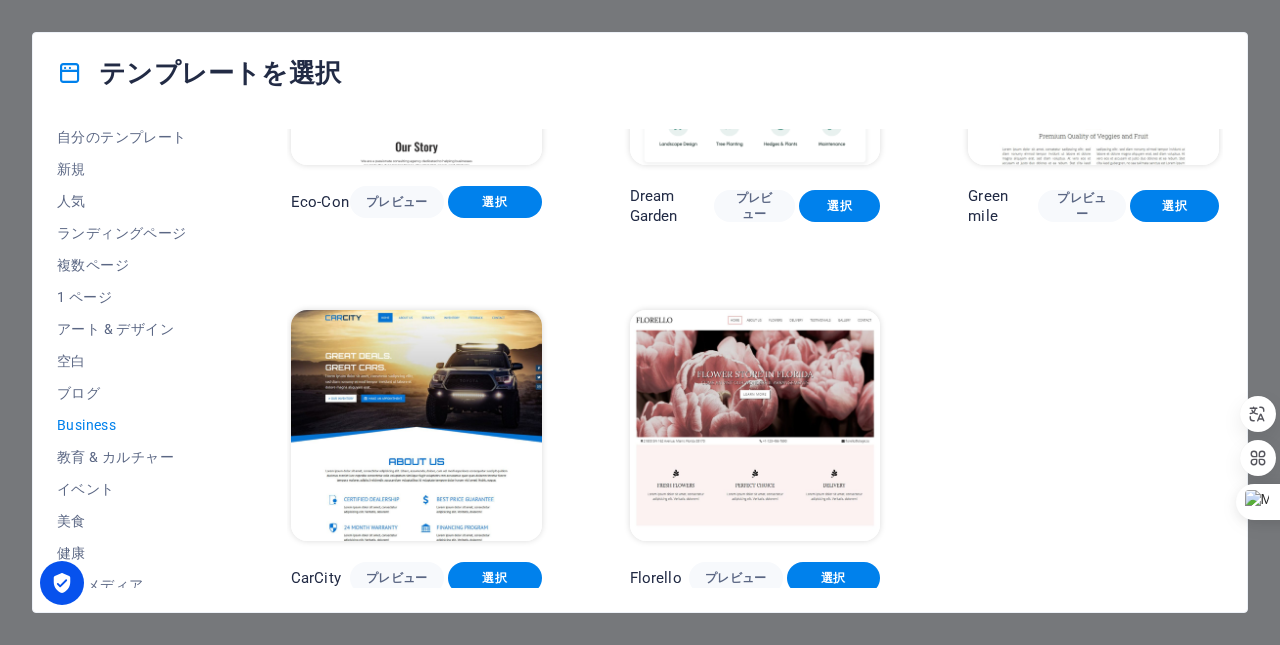 click on "選択" at bounding box center [495, 578] 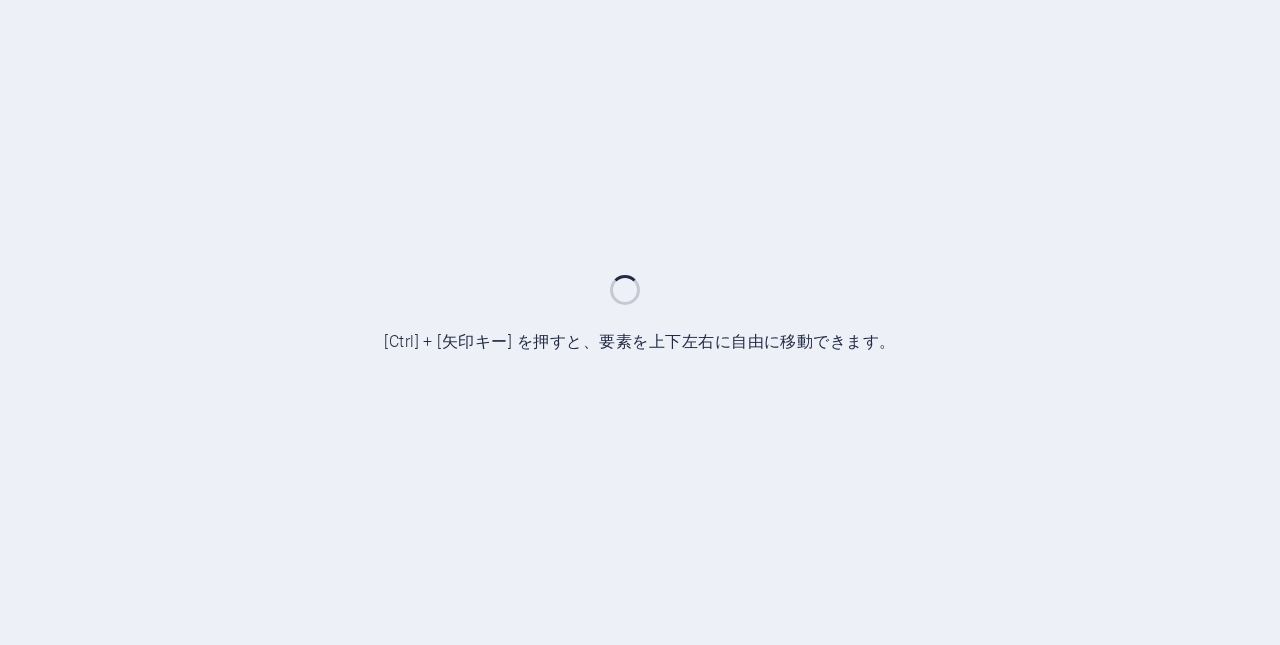 scroll, scrollTop: 0, scrollLeft: 0, axis: both 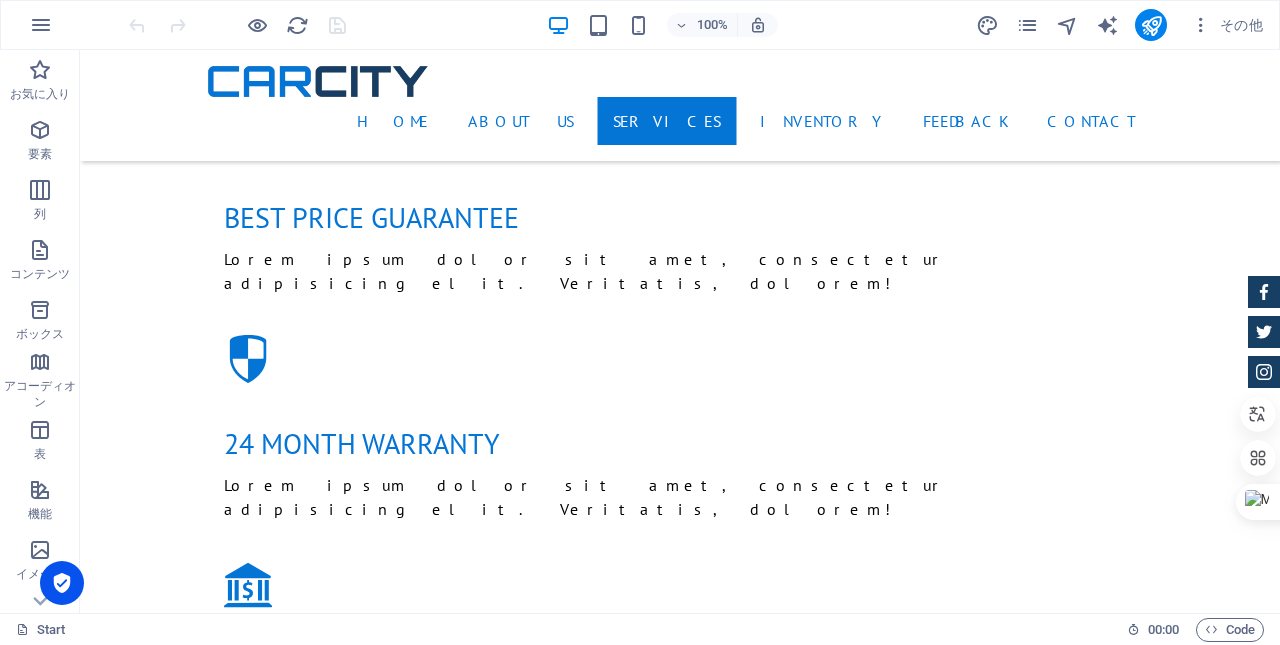 click at bounding box center [1201, 25] 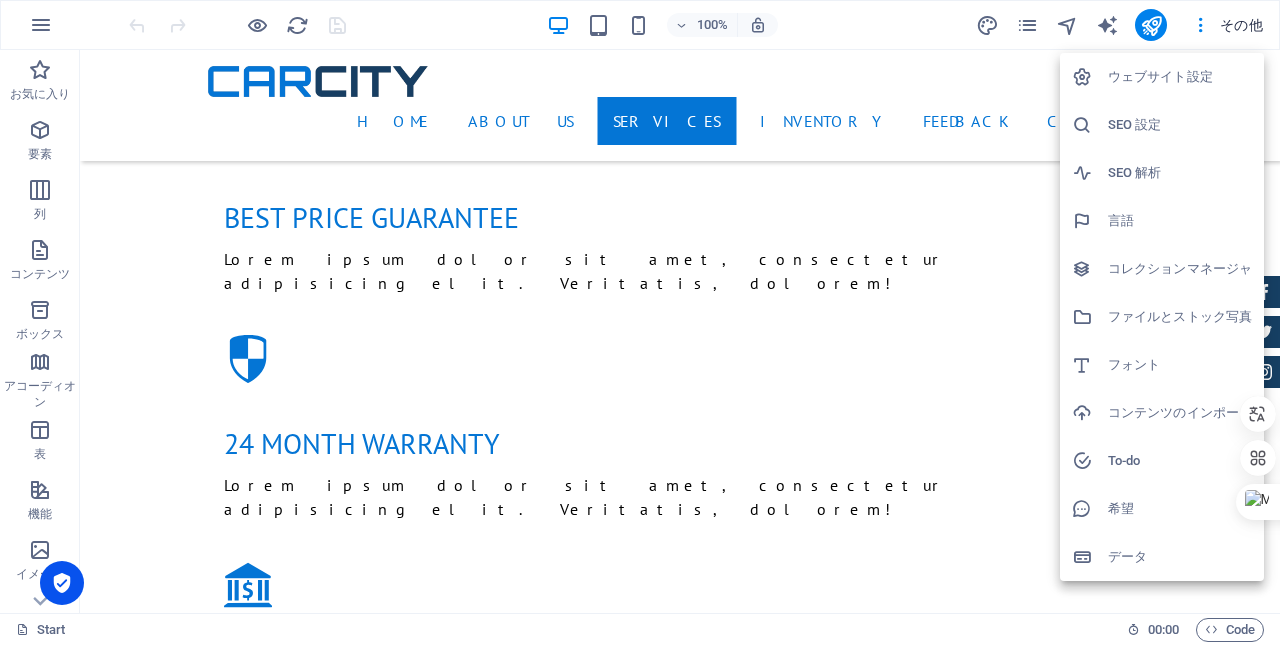 click on "ウェブサイト設定" at bounding box center (1180, 77) 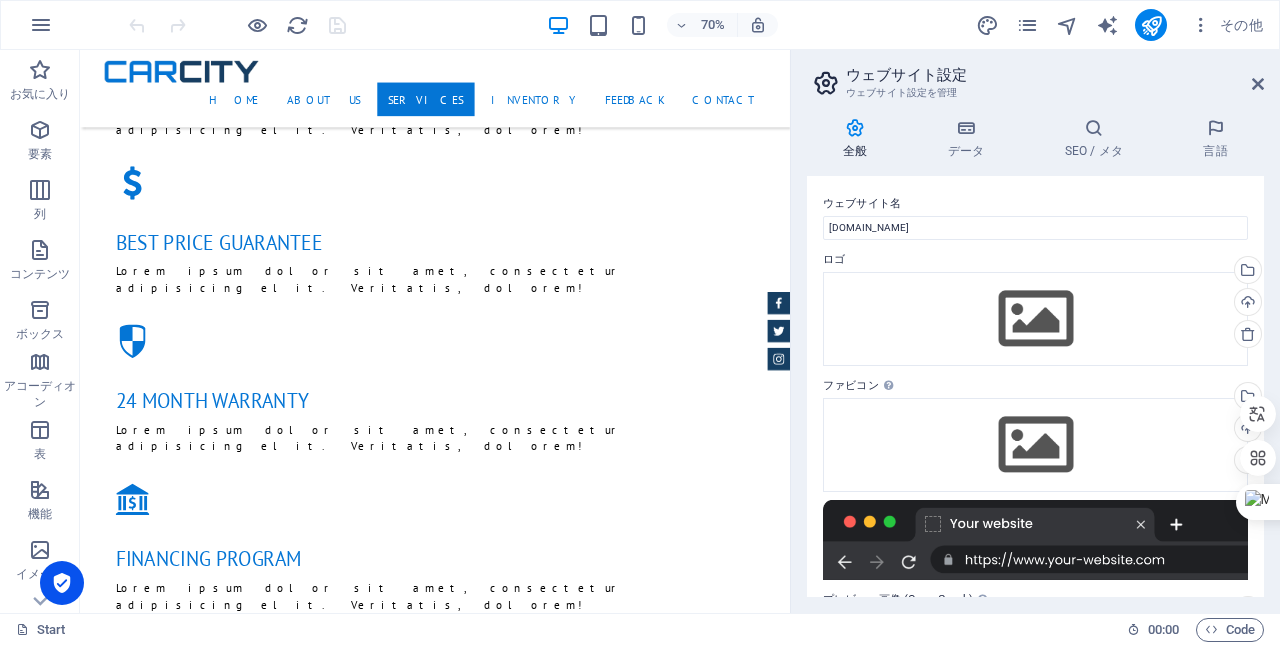 scroll, scrollTop: 2106, scrollLeft: 0, axis: vertical 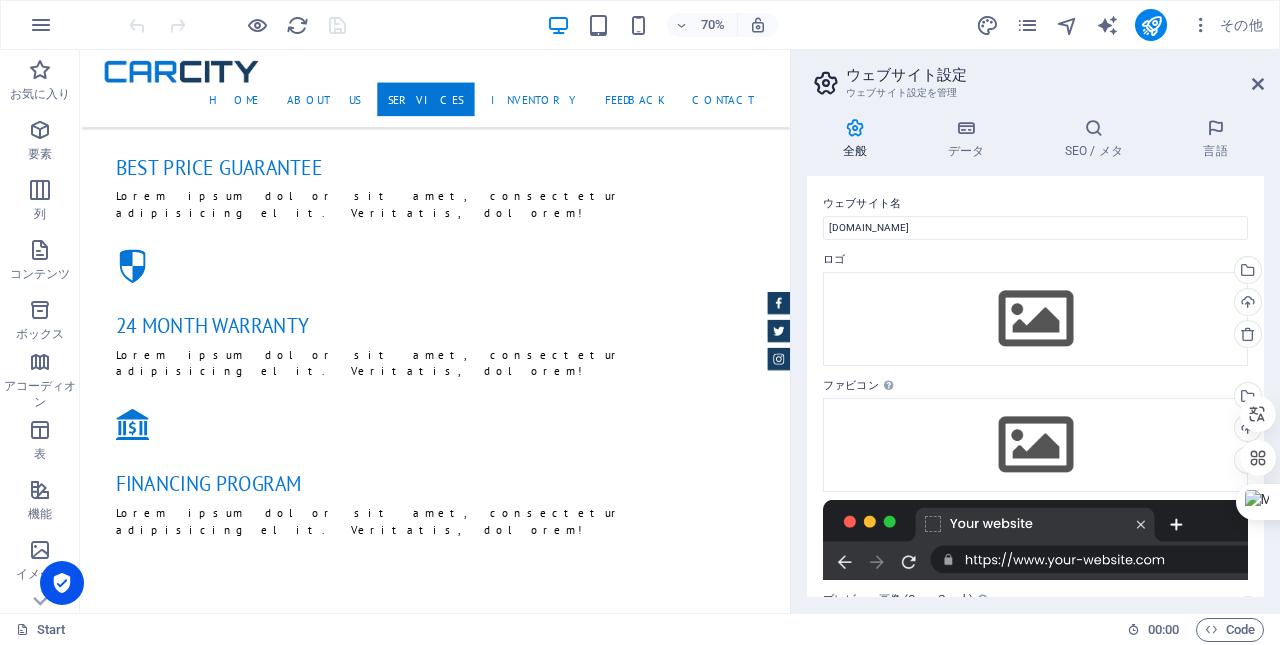 click on "データ" at bounding box center (970, 139) 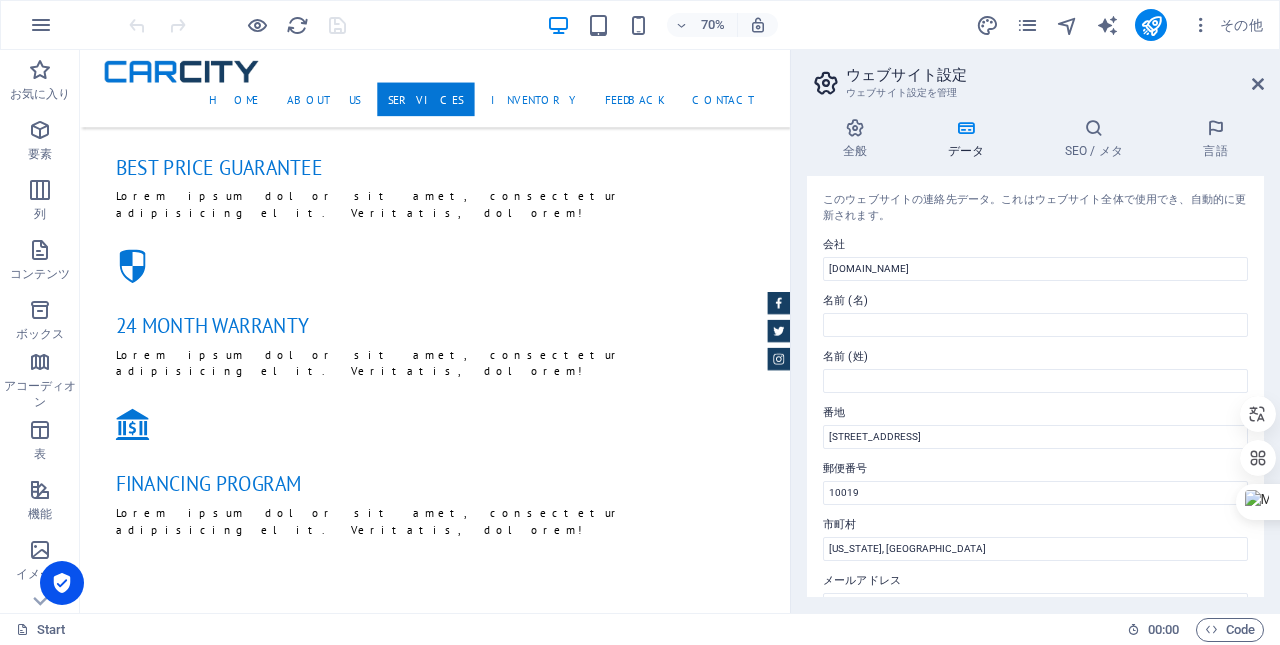 click on "SEO / メタ" at bounding box center (1098, 139) 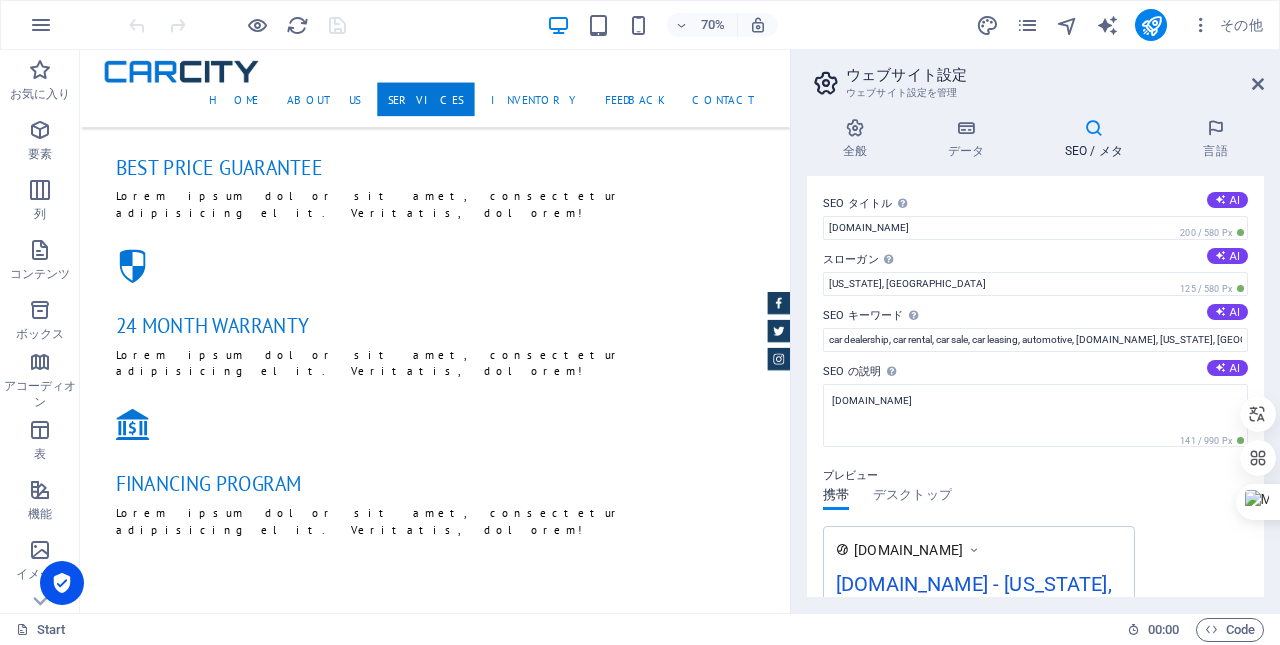 click on "言語" at bounding box center [1215, 139] 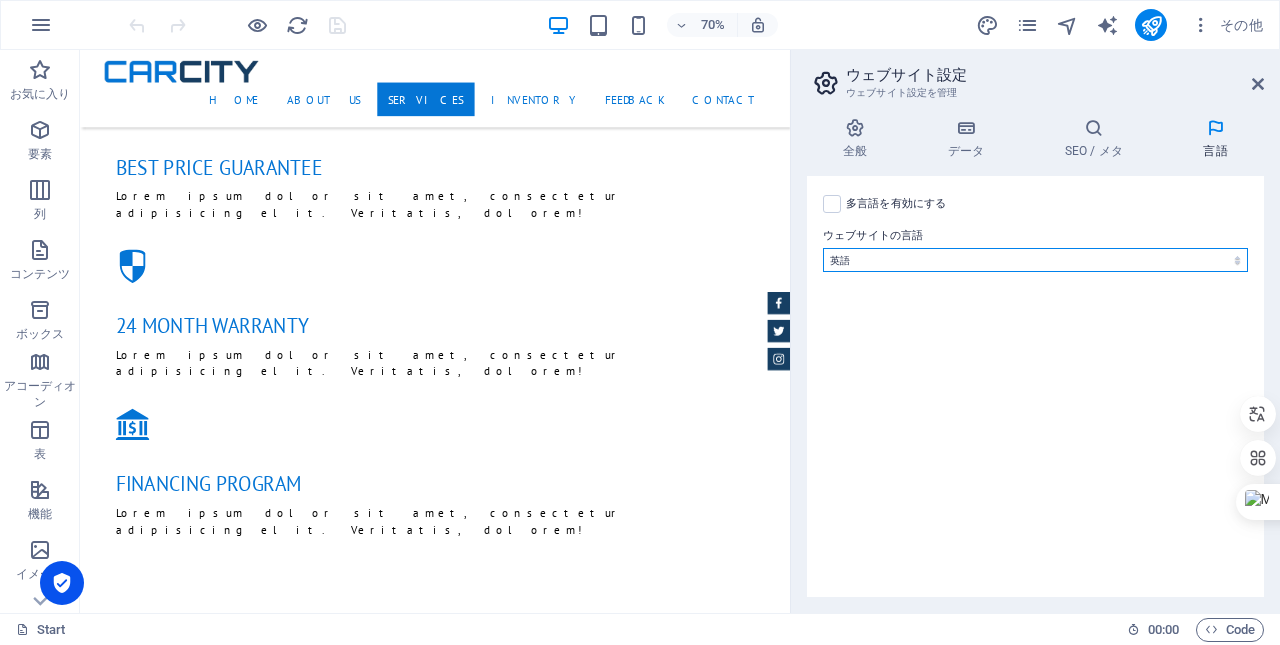click on "Abkhazian Afar Afrikaans Akan Albanian Amharic Aragonese Armenian Assamese Avaric Avestan Aymara Azerbaijani Bambara Bashkir Basque Belarusian Bihari languages Bislama Bokmål Bosnian Breton Burmese Central Khmer Chamorro Chechen Church Slavic Chuvash Cornish Corsican Cree Dzongkha Esperanto Estonian Ewe Faroese Fijian Fulah Gaelic Galician Ganda Georgian Greenlandic Guaraní Gujarati Haitian Creole Hausa Herero Hiri Motu Icelandic Ido Igbo Interlingua Interlingue Inuktitut Inupiaq Irish Javanese Kannada Kashmiri Kazakh Kikuyu Kinyarwanda Komi Kongo Kurdish Kwanyama Kyrgyz Lao Limburgish Lingala Luba-Katanga Luxembourgish Malagasy Malay Malayalam Maldivian Manx Maori Marathi Marshallese Mongolian Nauru Navajo Ndonga Nepali North Ndebele Northern Sami Norwegian Nynorsk Nuosu Nyanja Occitan Ojibwa Oriya Oromo Ossetian Pali Pashto Quechua Romansh Rundi Samoan Sango Sanskrit Sardinian Shona Sindhi Sinhalese Somali South Ndebele Southern Sotho Sundanese Swahili Swati Swedish Tagalog Tahitian Tajik Tamil Tatar Twi" at bounding box center [1035, 260] 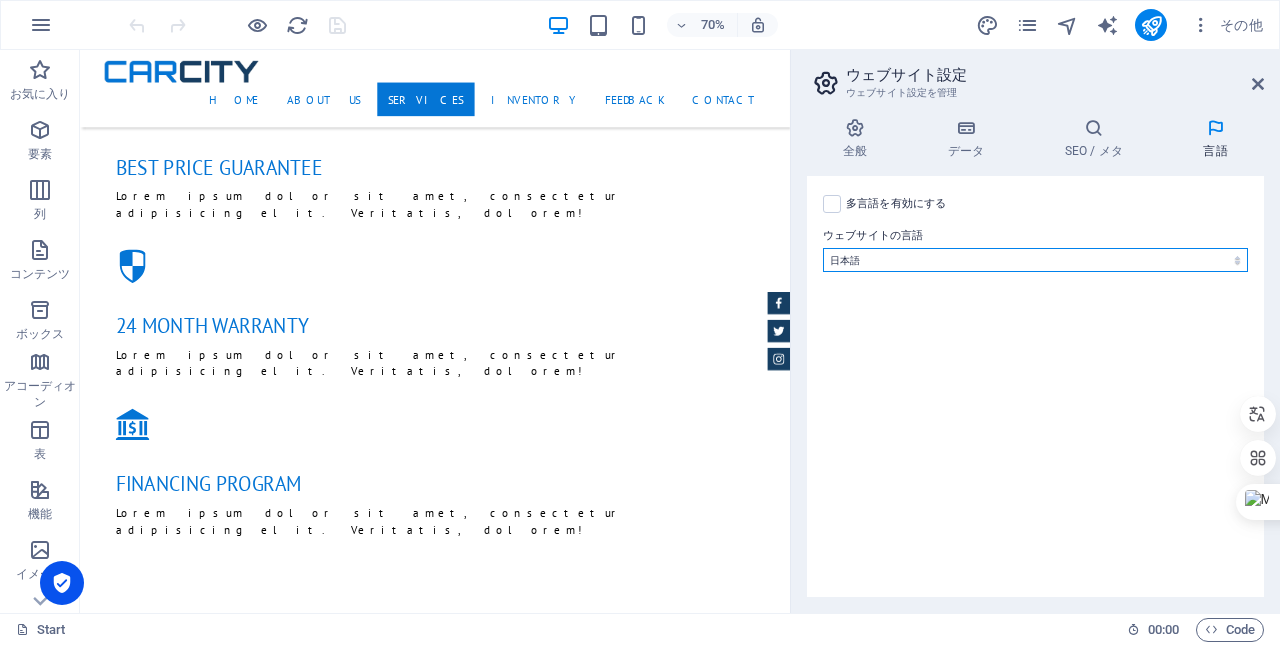 click on "Abkhazian Afar Afrikaans Akan Albanian Amharic Aragonese Armenian Assamese Avaric Avestan Aymara Azerbaijani Bambara Bashkir Basque Belarusian Bihari languages Bislama Bokmål Bosnian Breton Burmese Central Khmer Chamorro Chechen Church Slavic Chuvash Cornish Corsican Cree Dzongkha Esperanto Estonian Ewe Faroese Fijian Fulah Gaelic Galician Ganda Georgian Greenlandic Guaraní Gujarati Haitian Creole Hausa Herero Hiri Motu Icelandic Ido Igbo Interlingua Interlingue Inuktitut Inupiaq Irish Javanese Kannada Kashmiri Kazakh Kikuyu Kinyarwanda Komi Kongo Kurdish Kwanyama Kyrgyz Lao Limburgish Lingala Luba-Katanga Luxembourgish Malagasy Malay Malayalam Maldivian Manx Maori Marathi Marshallese Mongolian Nauru Navajo Ndonga Nepali North Ndebele Northern Sami Norwegian Nynorsk Nuosu Nyanja Occitan Ojibwa Oriya Oromo Ossetian Pali Pashto Quechua Romansh Rundi Samoan Sango Sanskrit Sardinian Shona Sindhi Sinhalese Somali South Ndebele Southern Sotho Sundanese Swahili Swati Swedish Tagalog Tahitian Tajik Tamil Tatar Twi" at bounding box center [1035, 260] 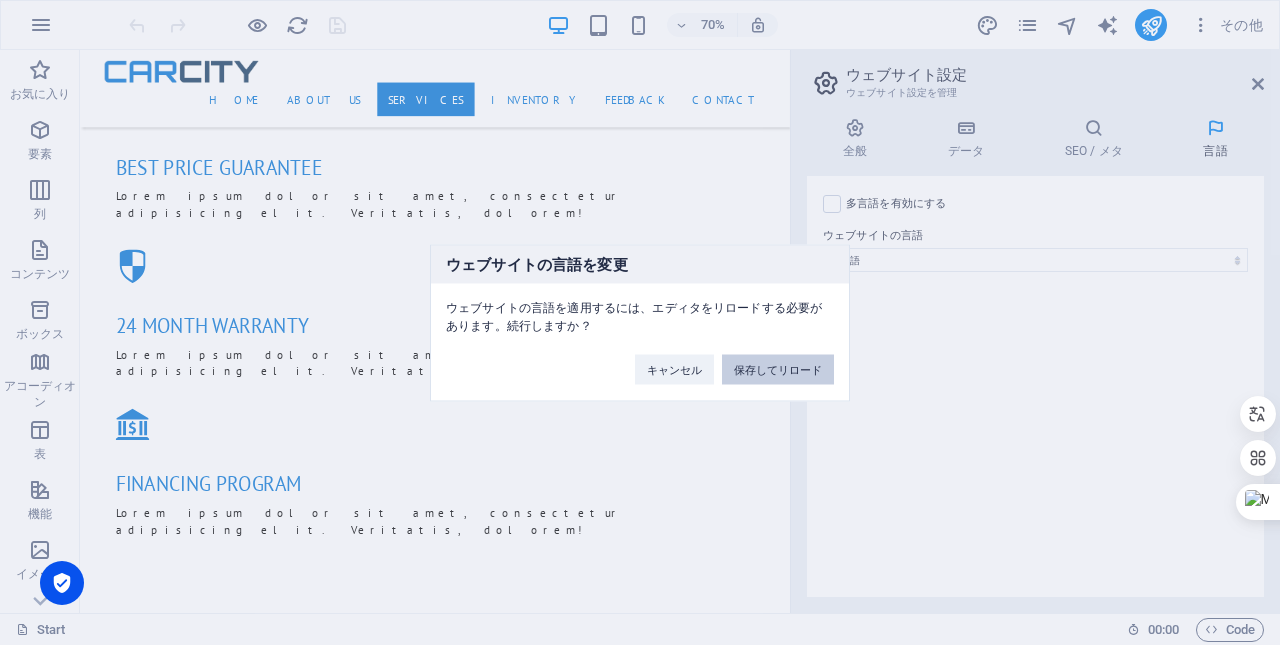 click on "保存してリロード" at bounding box center (778, 369) 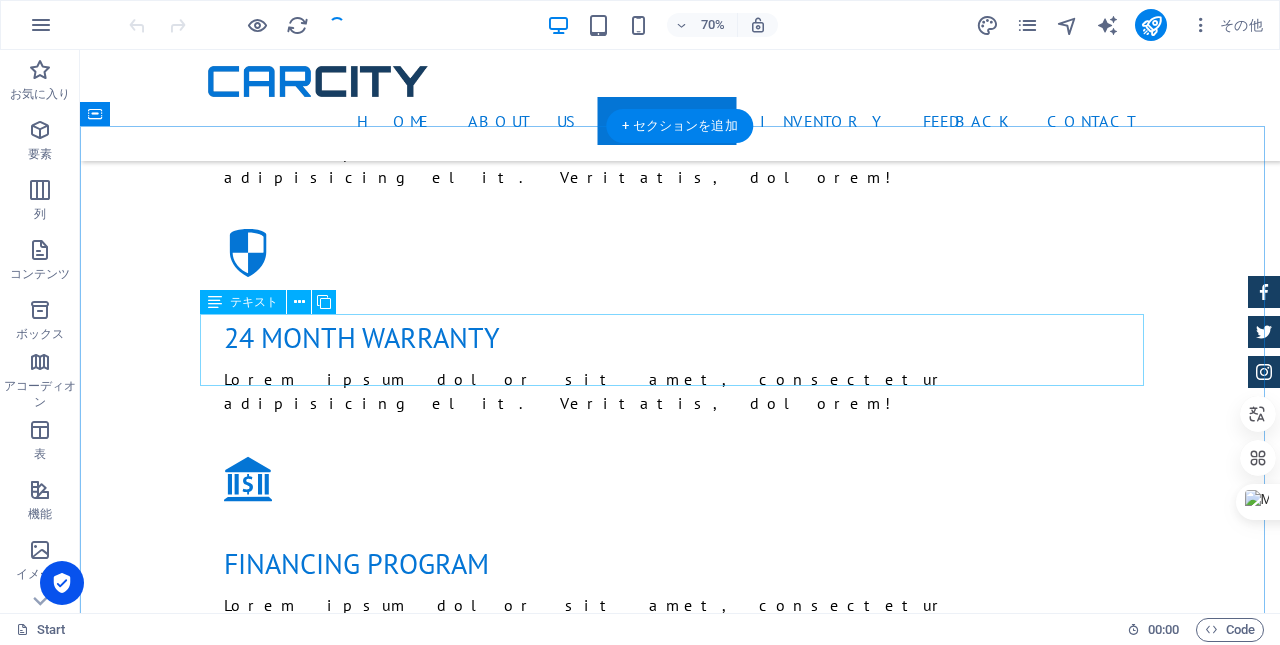 scroll, scrollTop: 2000, scrollLeft: 0, axis: vertical 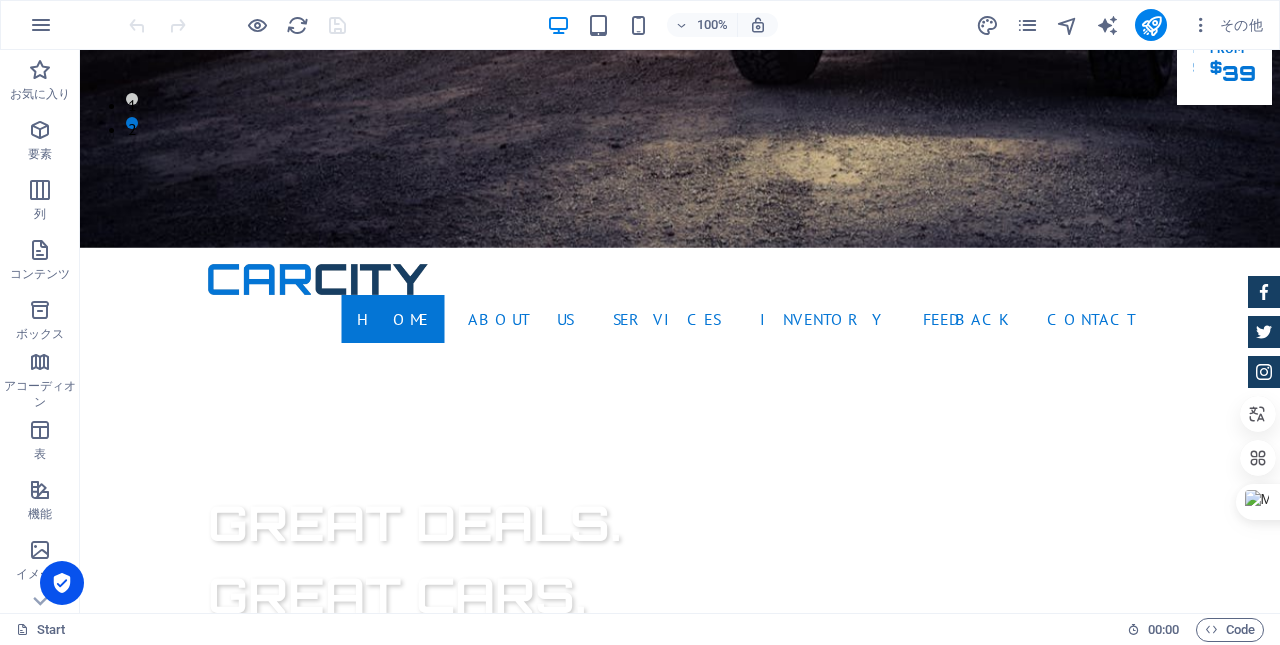 click at bounding box center [40, 490] 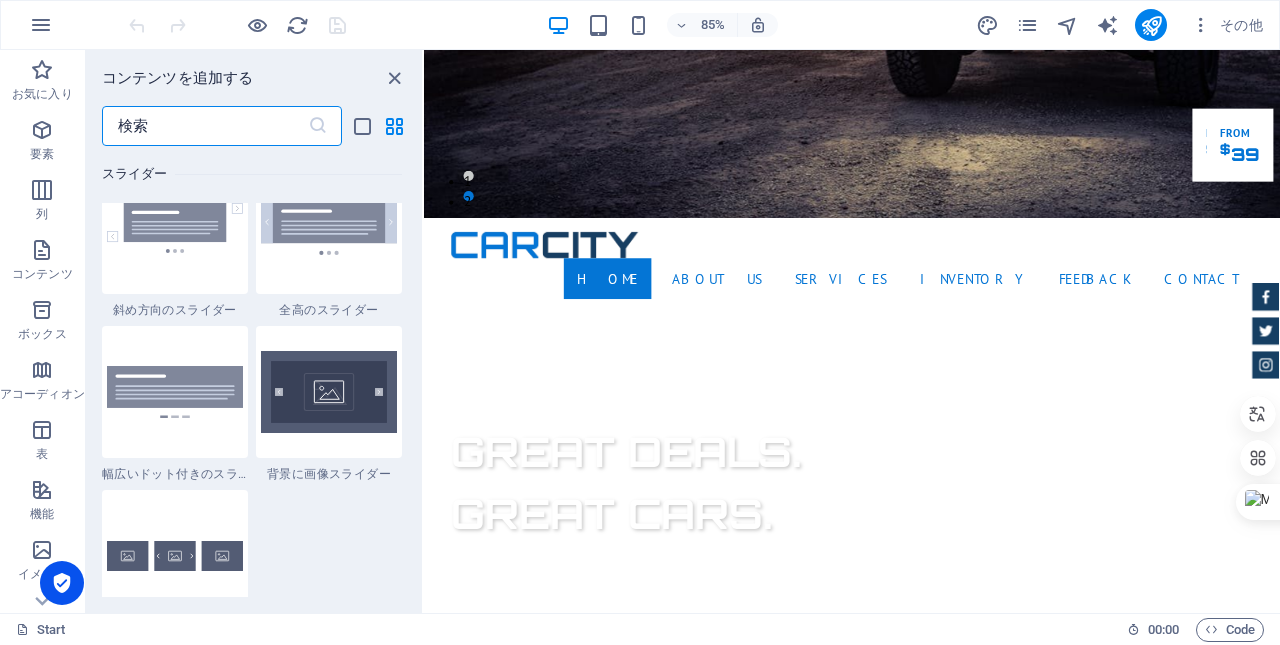 scroll, scrollTop: 11431, scrollLeft: 0, axis: vertical 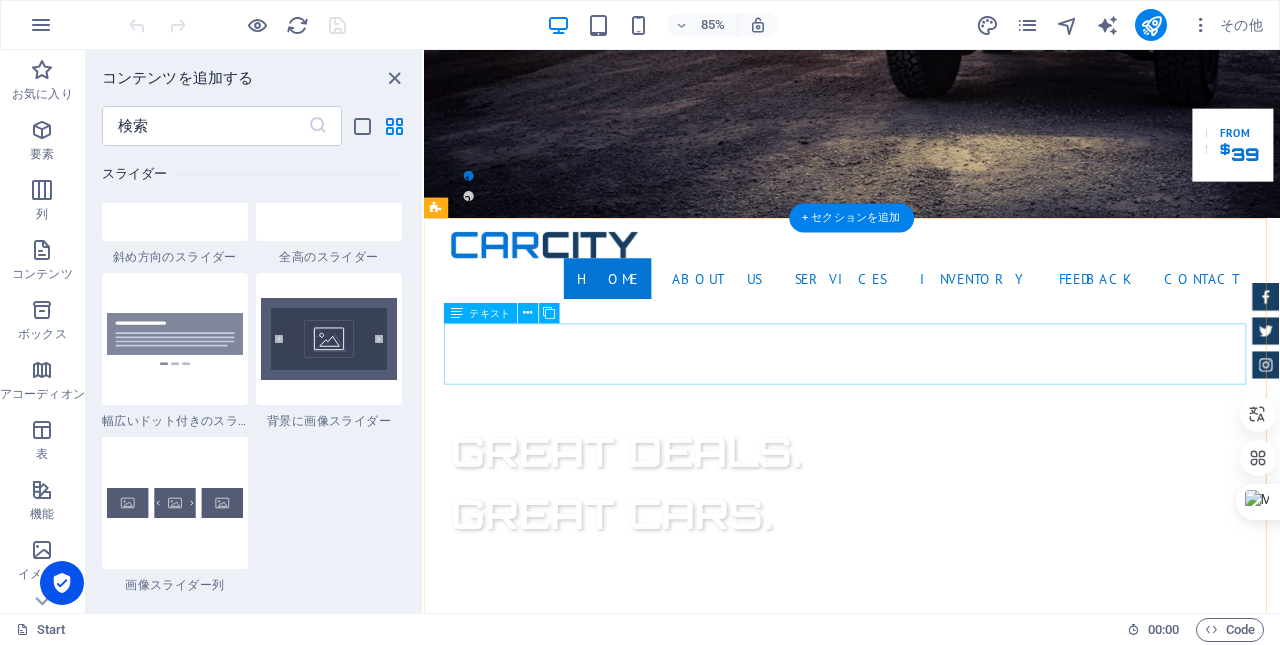 click on "Lorem ipsum dolor sit amet, consectetur adipisicing elit. [PERSON_NAME], assumenda, dolore, cum [PERSON_NAME] asperiores consequatur suscipit quidem ducimus eveniet iure expedita consectetur odio voluptatum similique fugit voluptates rem accusamus quae quas dolorem tenetur facere tempora maiores adipisci reiciendis accusantium voluptatibus id voluptate tempore dolor harum nisi amet! Nobis, eaque." at bounding box center (928, 1252) 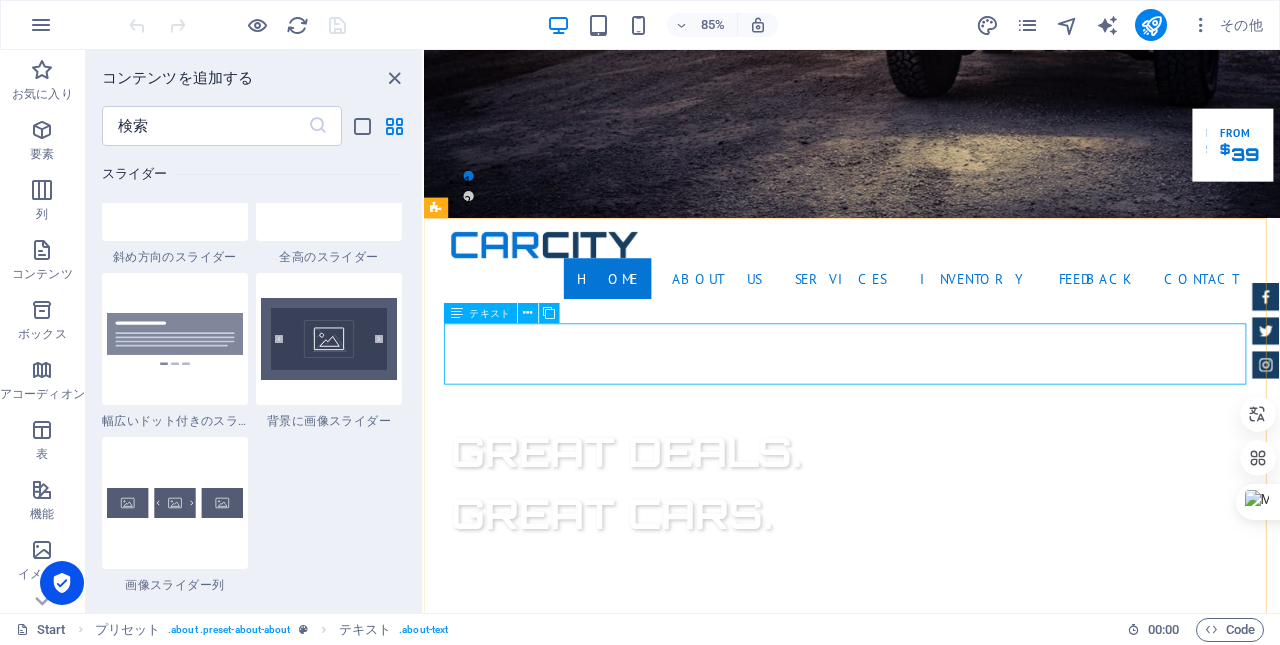click at bounding box center (457, 314) 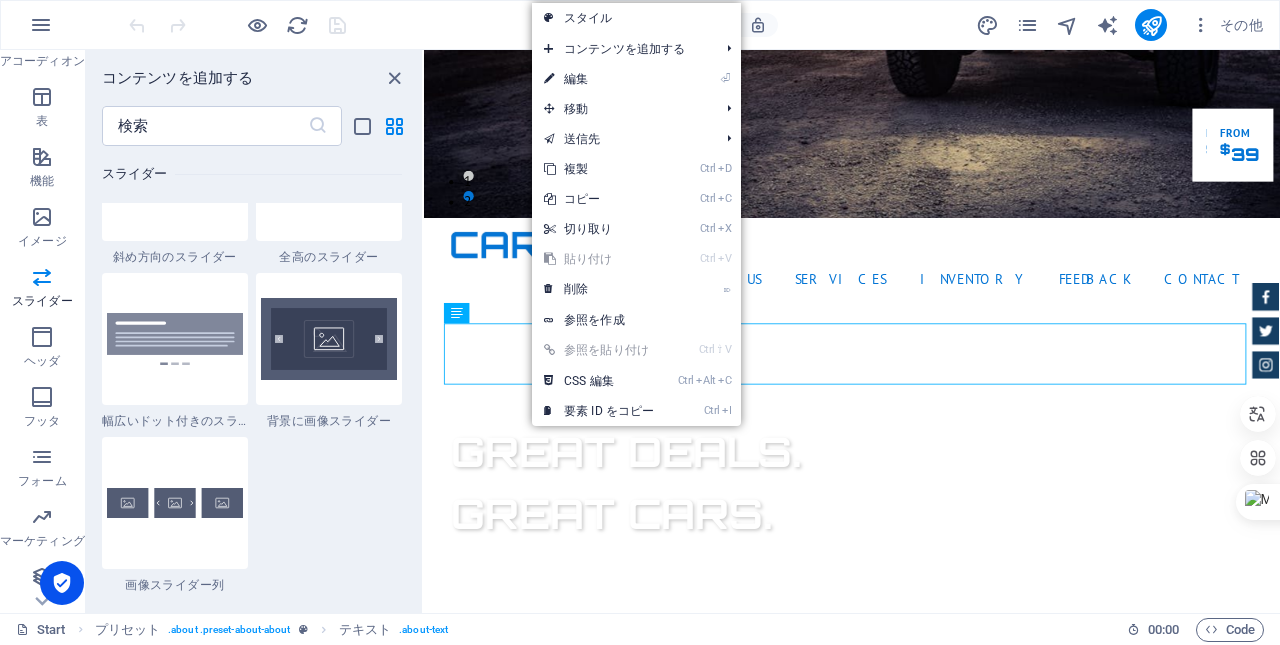 scroll, scrollTop: 336, scrollLeft: 0, axis: vertical 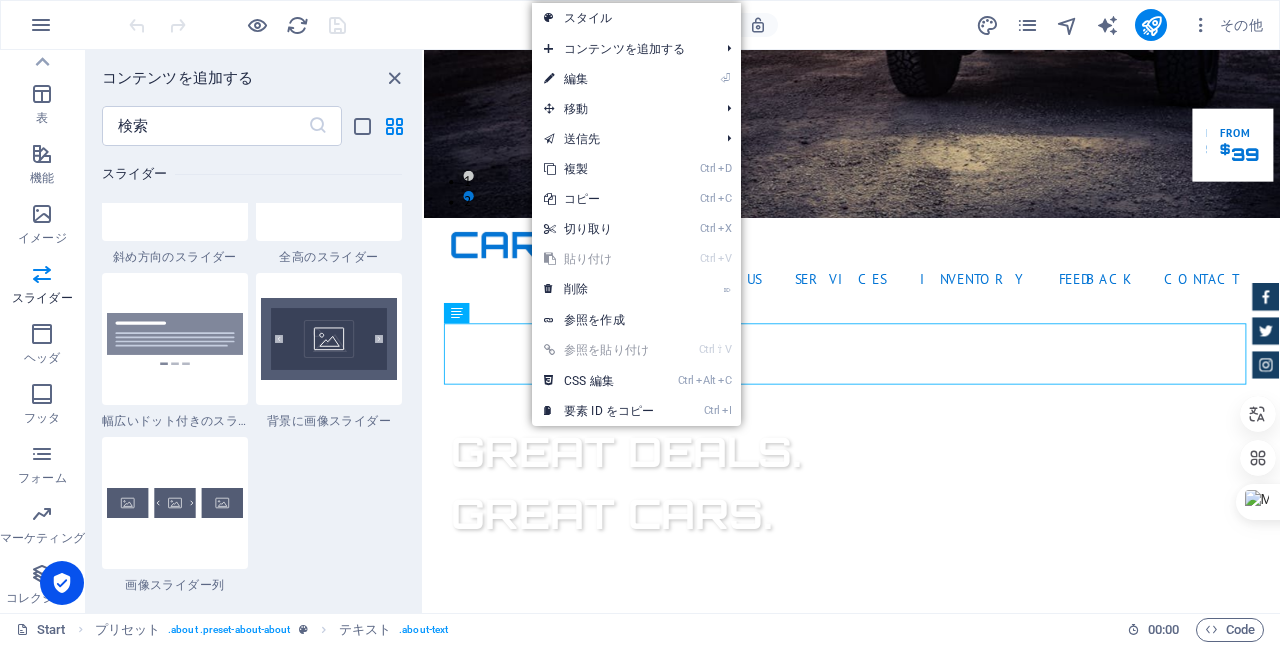 click at bounding box center (42, 574) 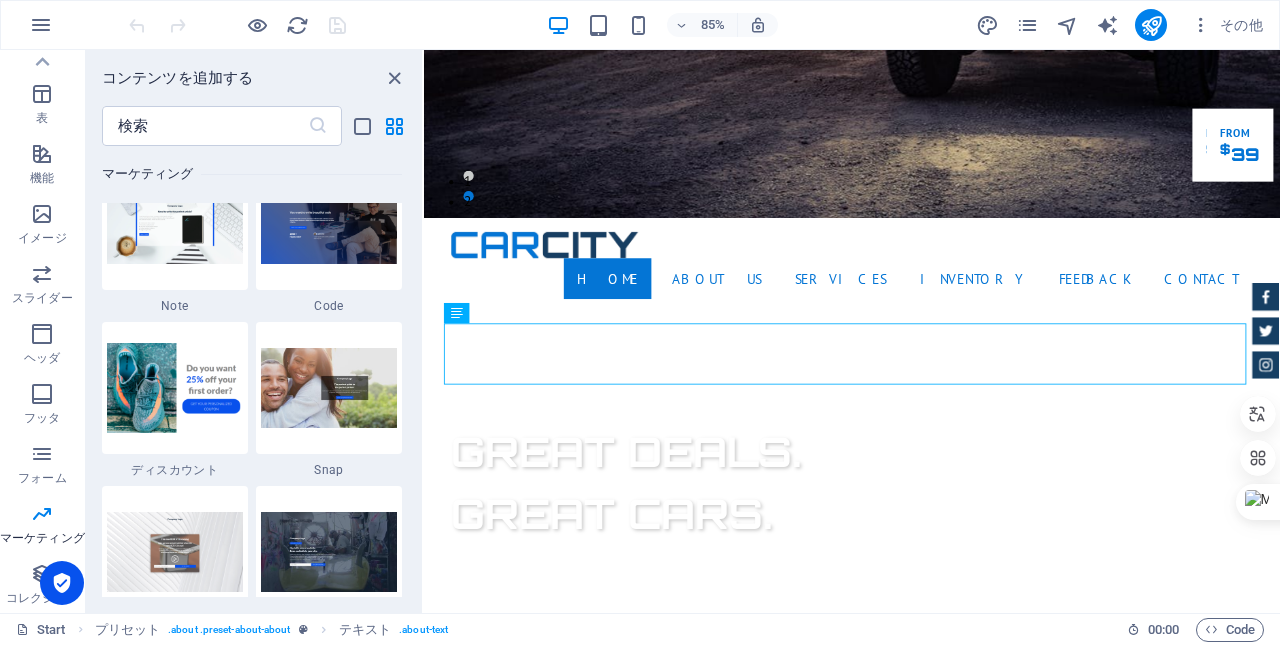 scroll, scrollTop: 17301, scrollLeft: 0, axis: vertical 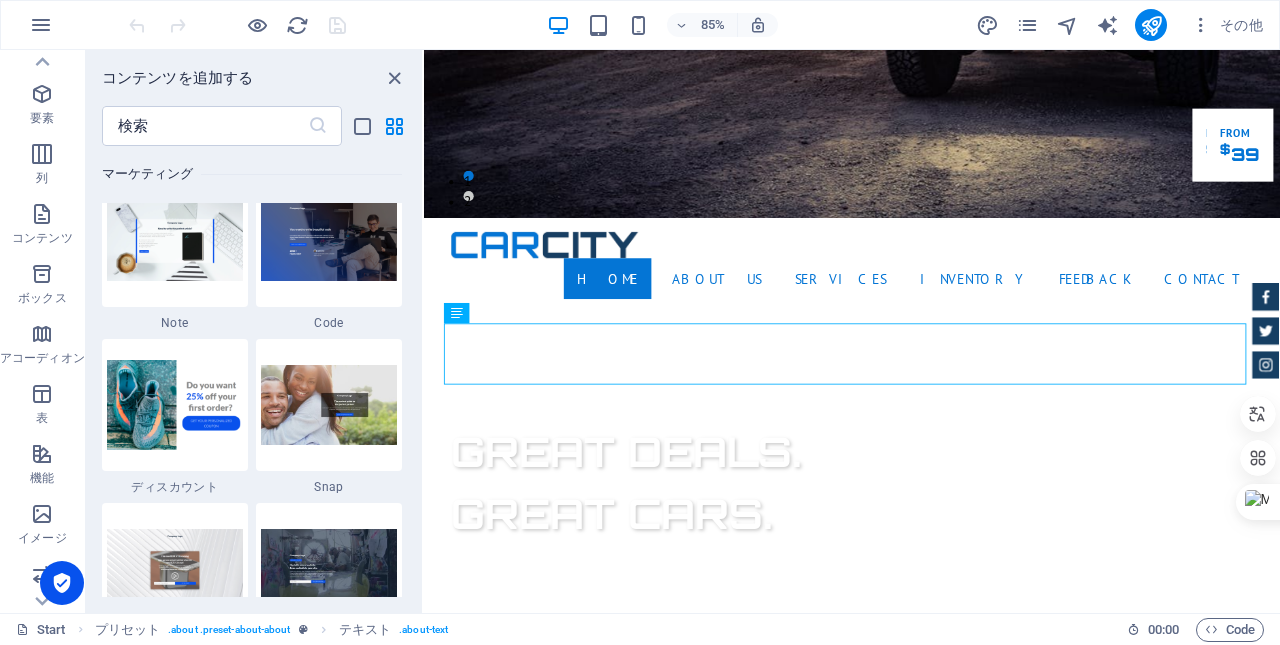 click at bounding box center [42, 214] 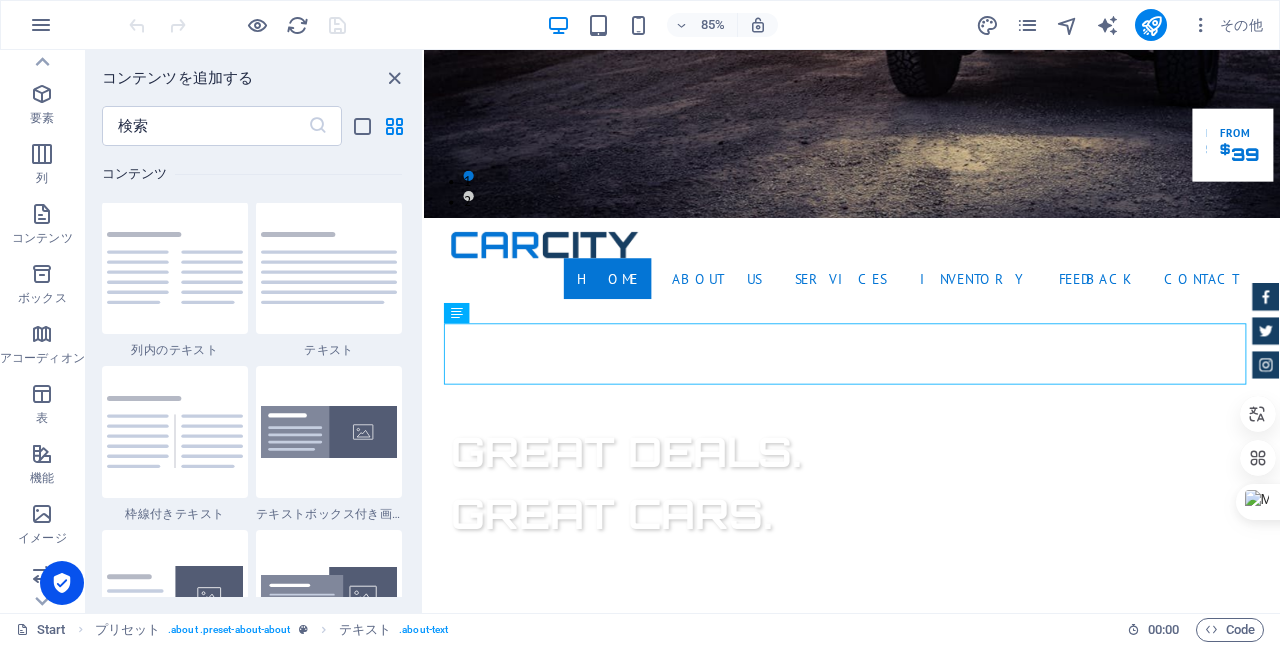 scroll, scrollTop: 3499, scrollLeft: 0, axis: vertical 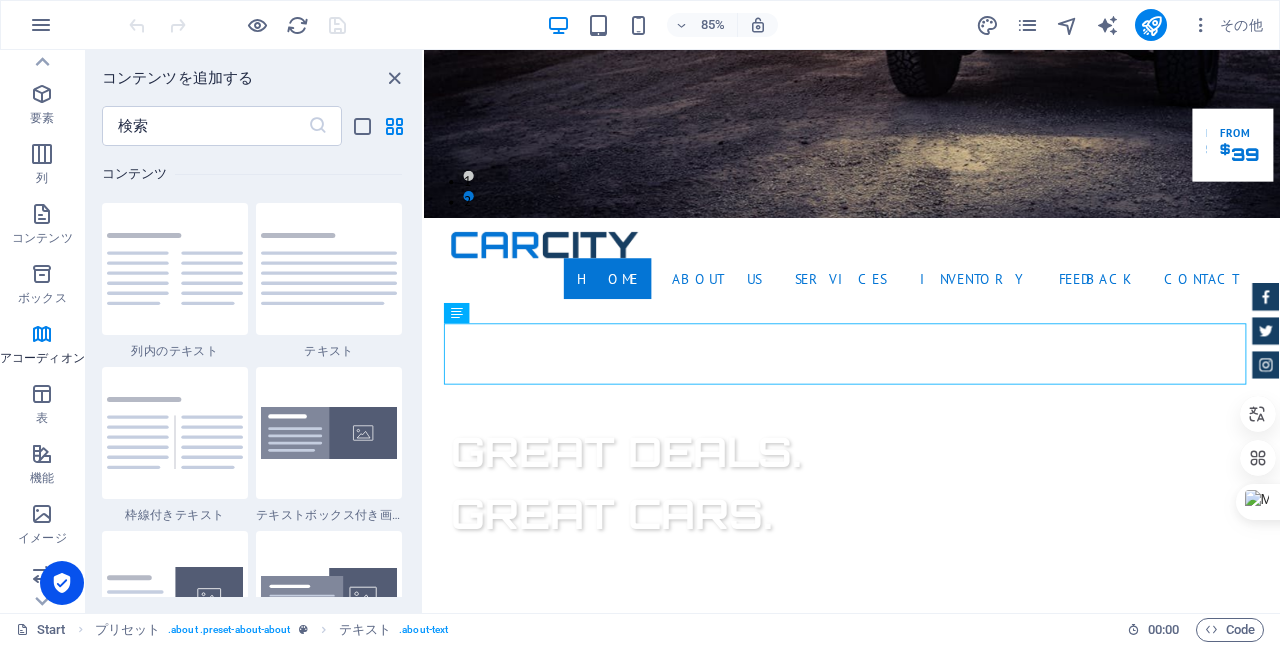 click at bounding box center (42, 154) 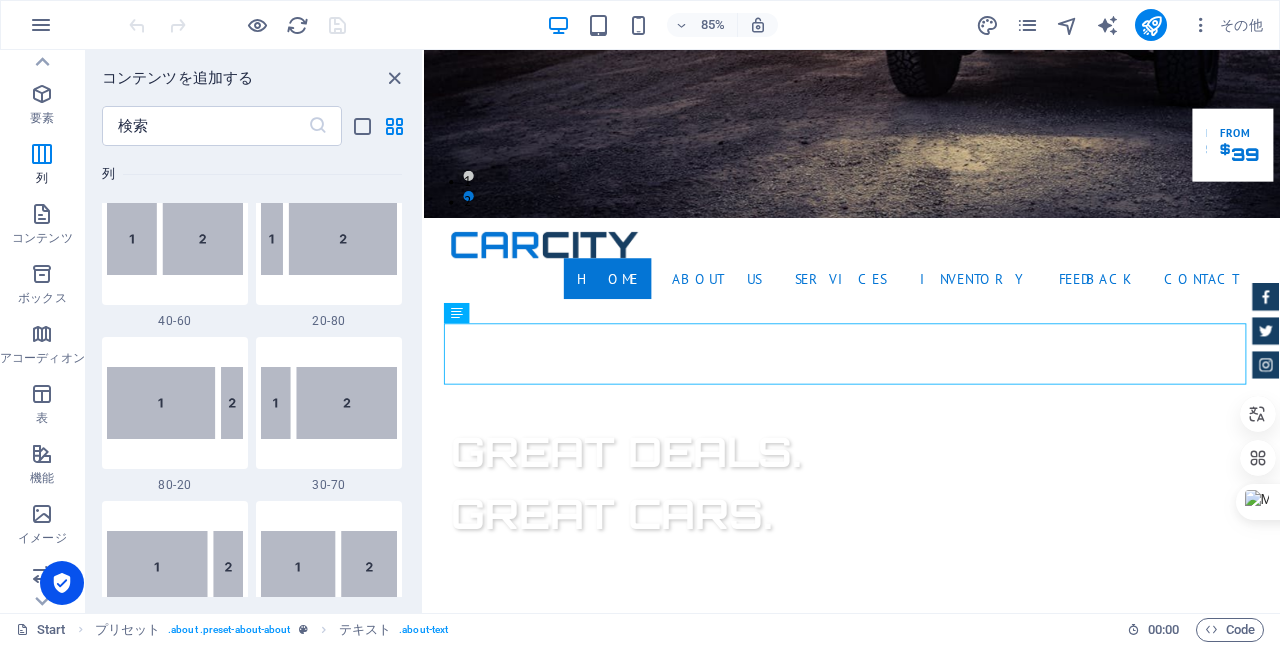 scroll, scrollTop: 990, scrollLeft: 0, axis: vertical 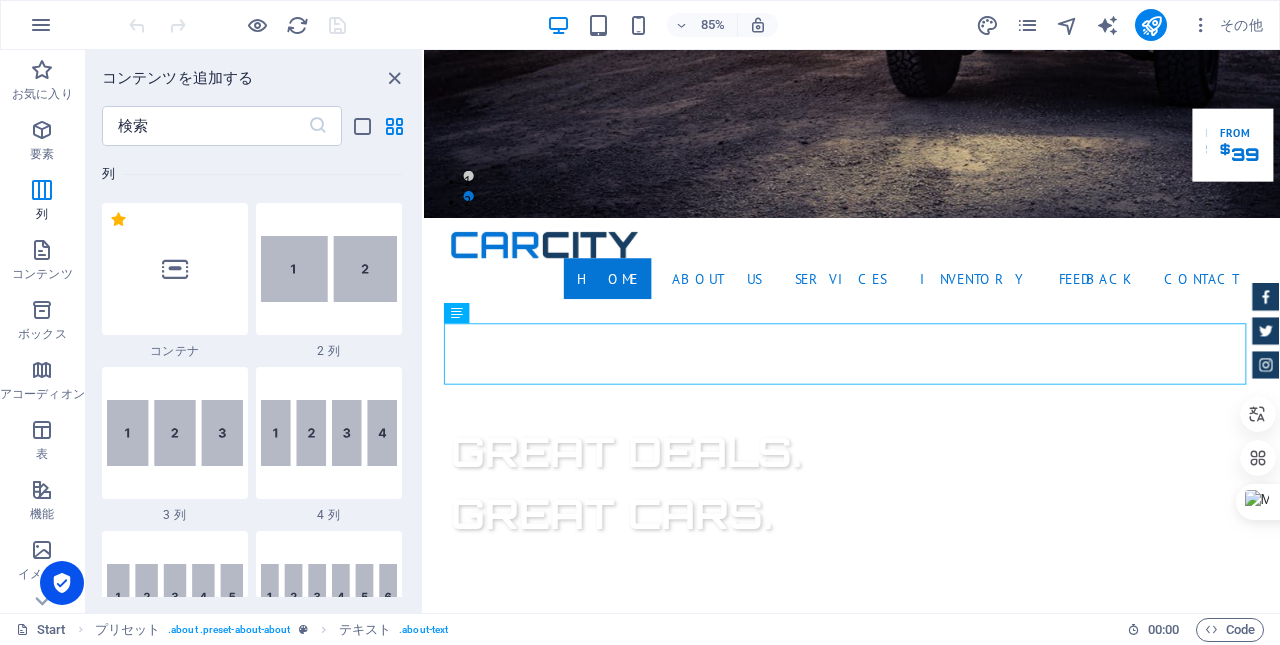 click at bounding box center [42, 130] 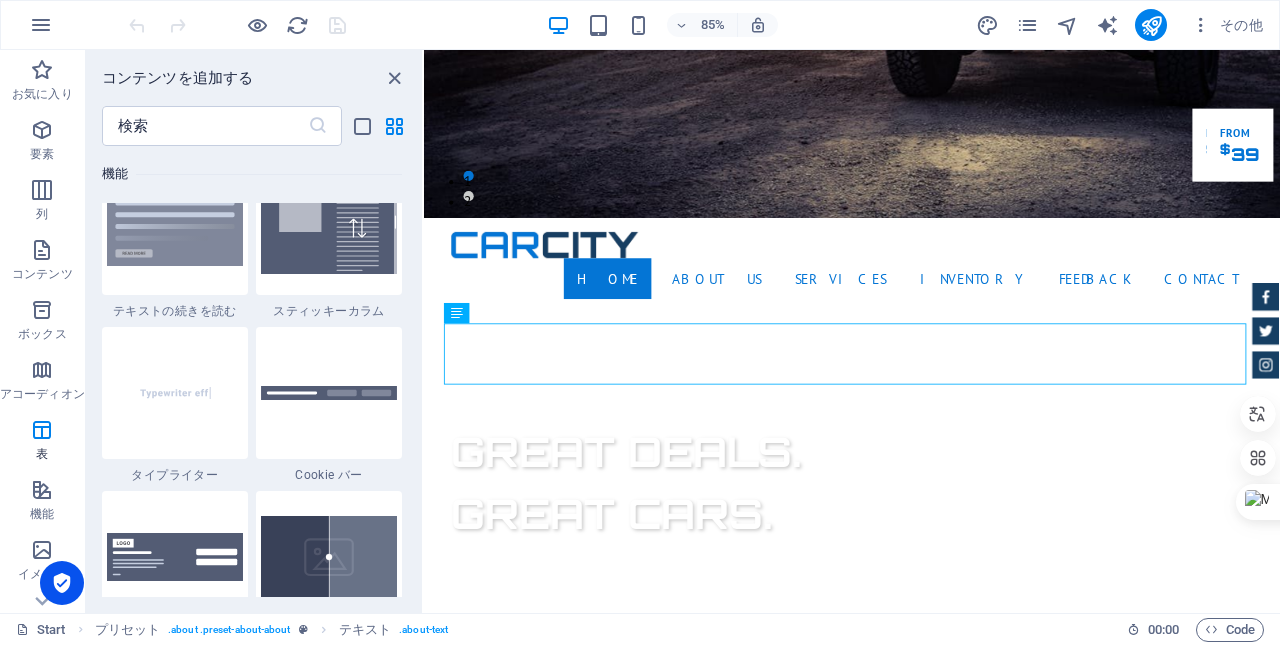 scroll, scrollTop: 7713, scrollLeft: 0, axis: vertical 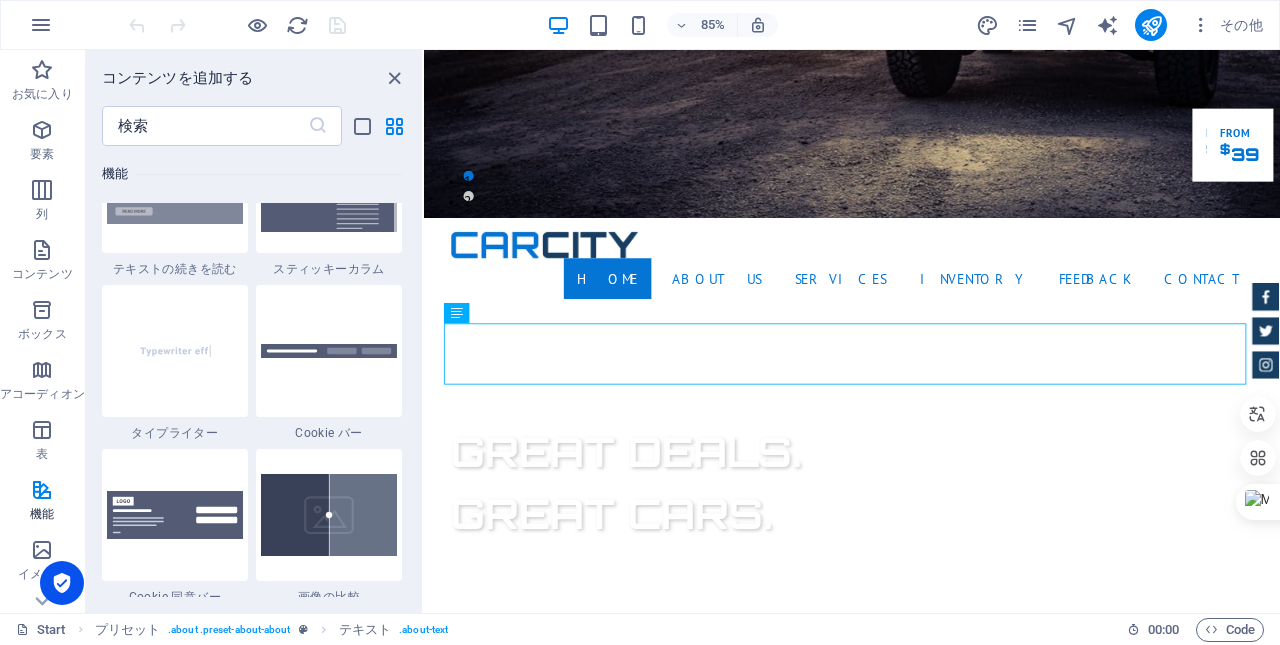 click at bounding box center (42, 310) 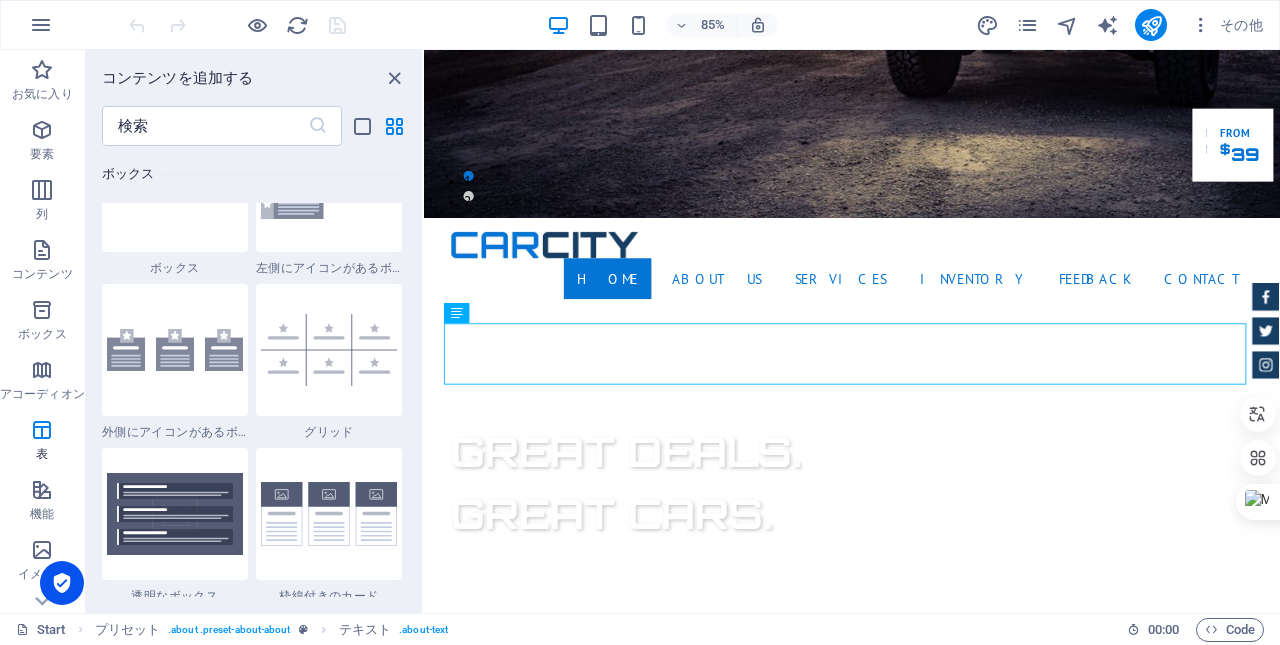 scroll, scrollTop: 5352, scrollLeft: 0, axis: vertical 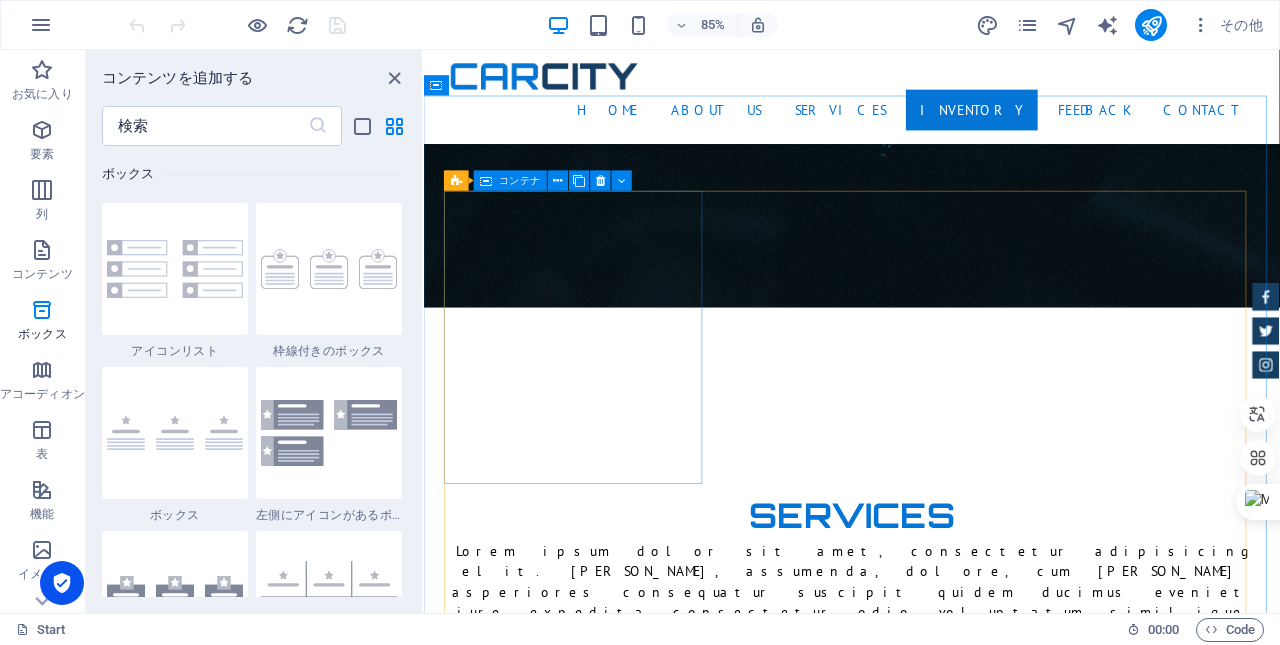 click at bounding box center (558, 181) 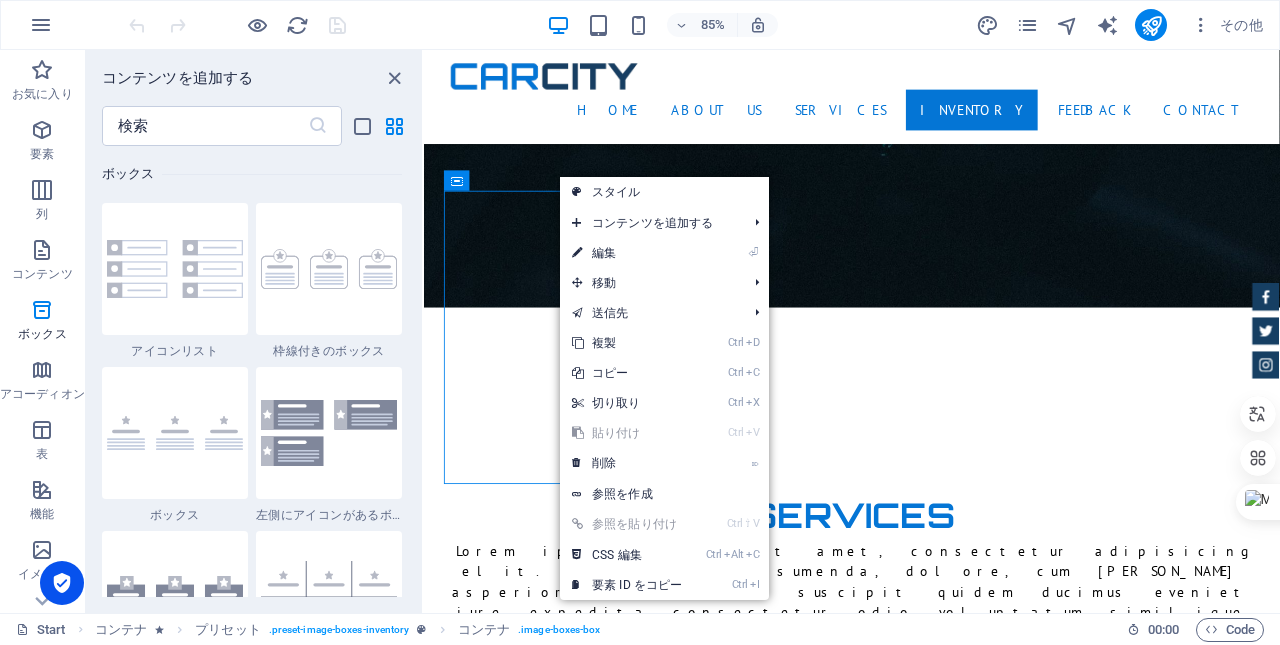 click on "⏎  編集" at bounding box center [627, 253] 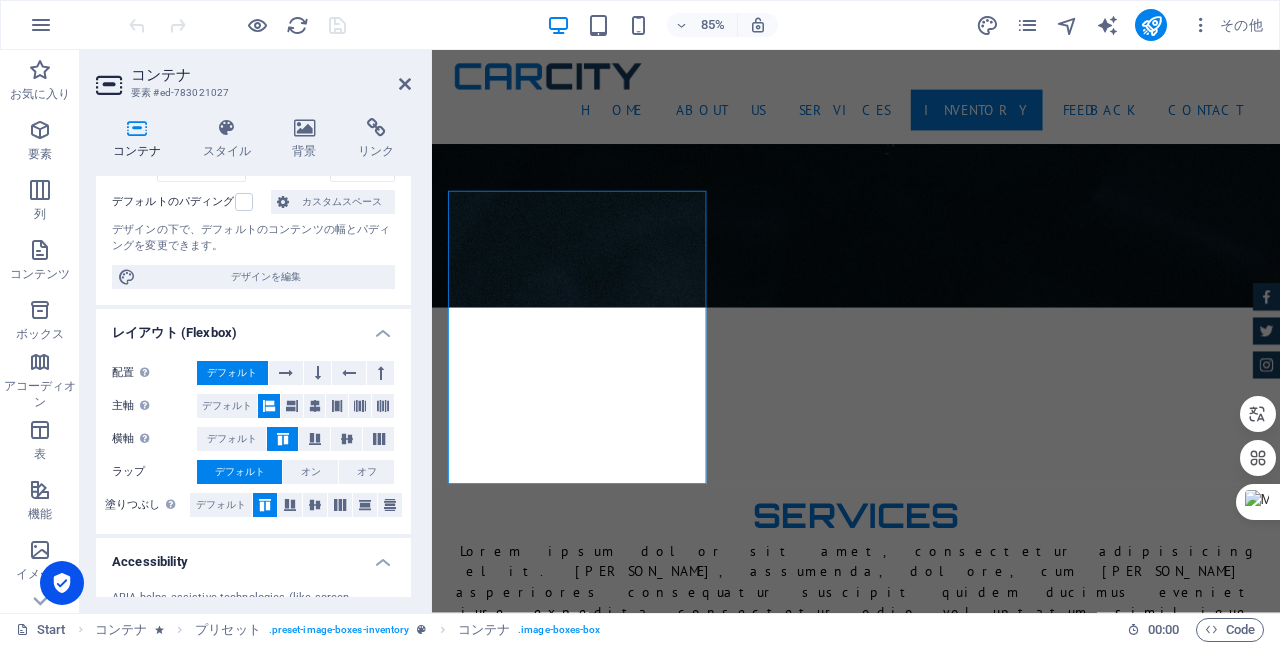 scroll, scrollTop: 0, scrollLeft: 0, axis: both 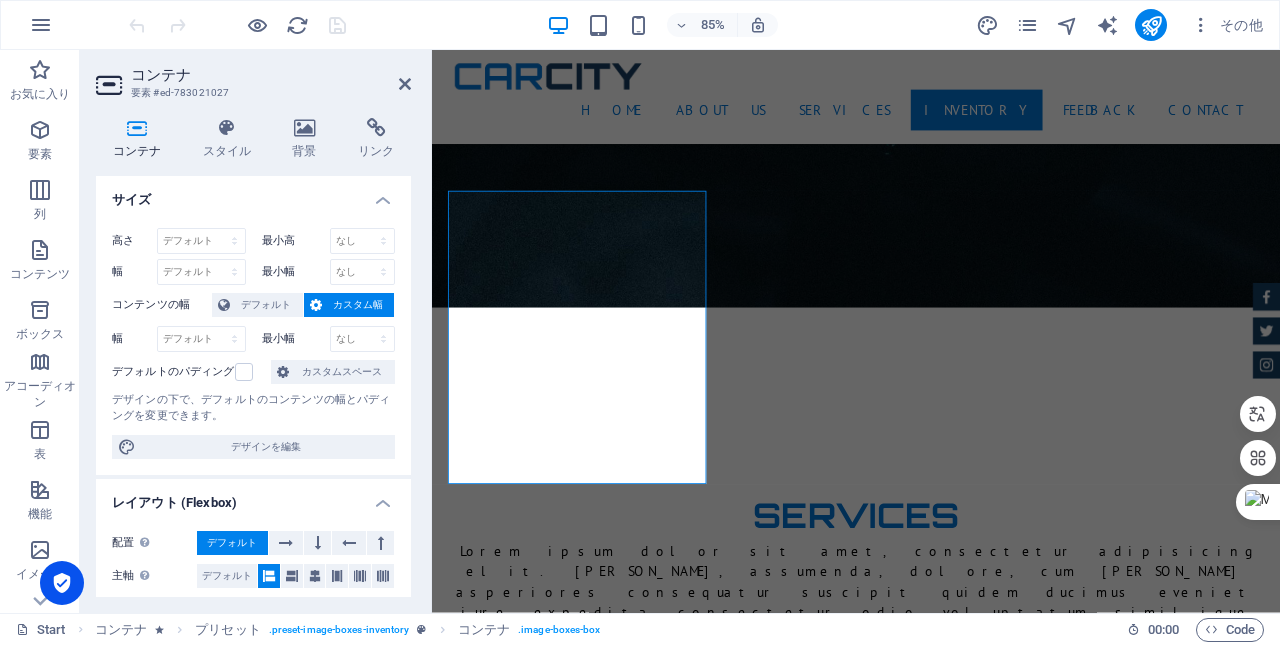 click at bounding box center [376, 128] 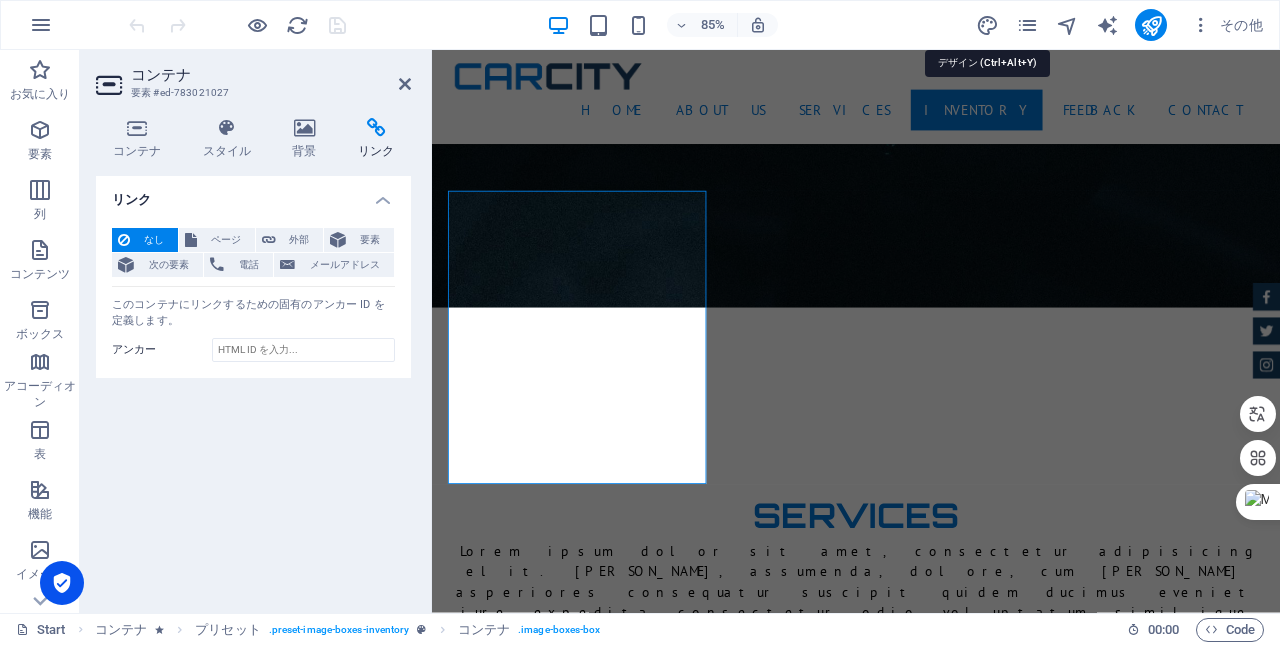 click at bounding box center [987, 25] 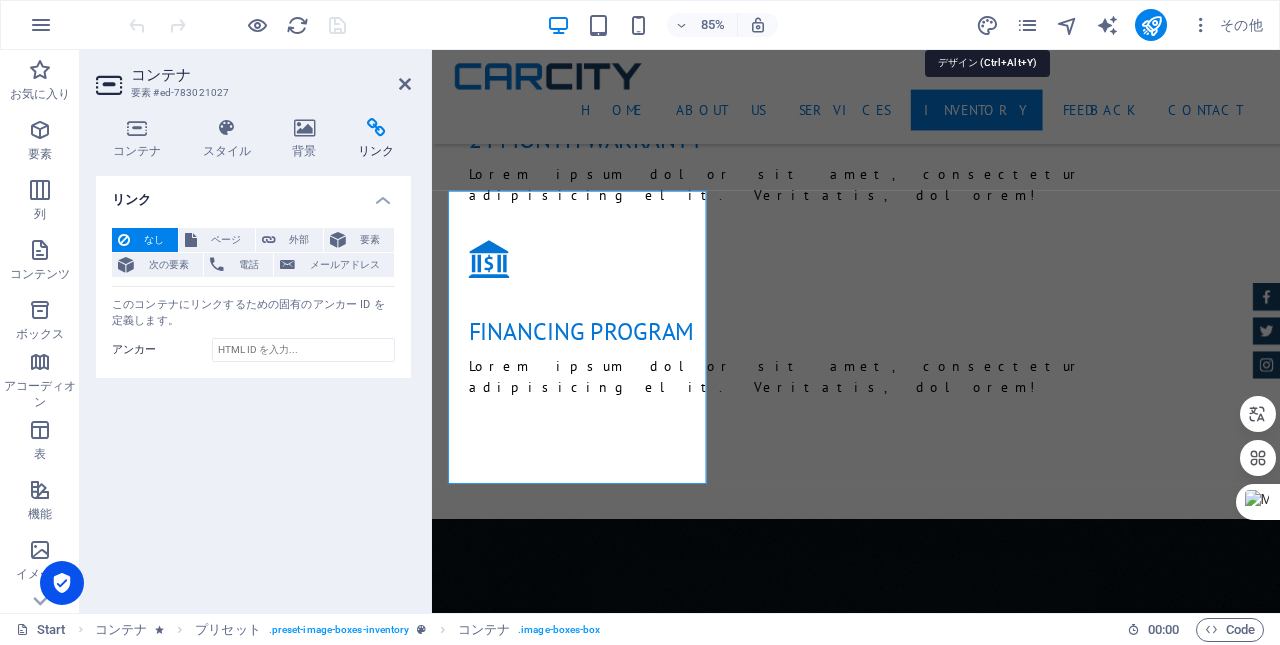 select on "px" 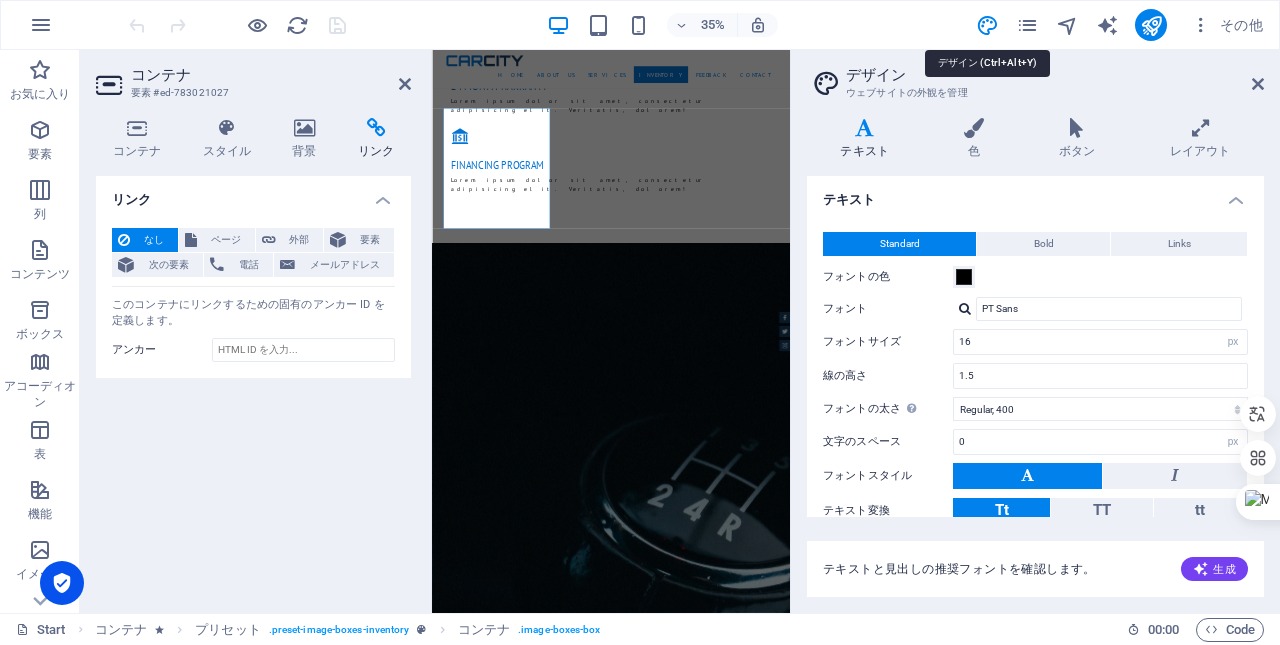 scroll, scrollTop: 4110, scrollLeft: 0, axis: vertical 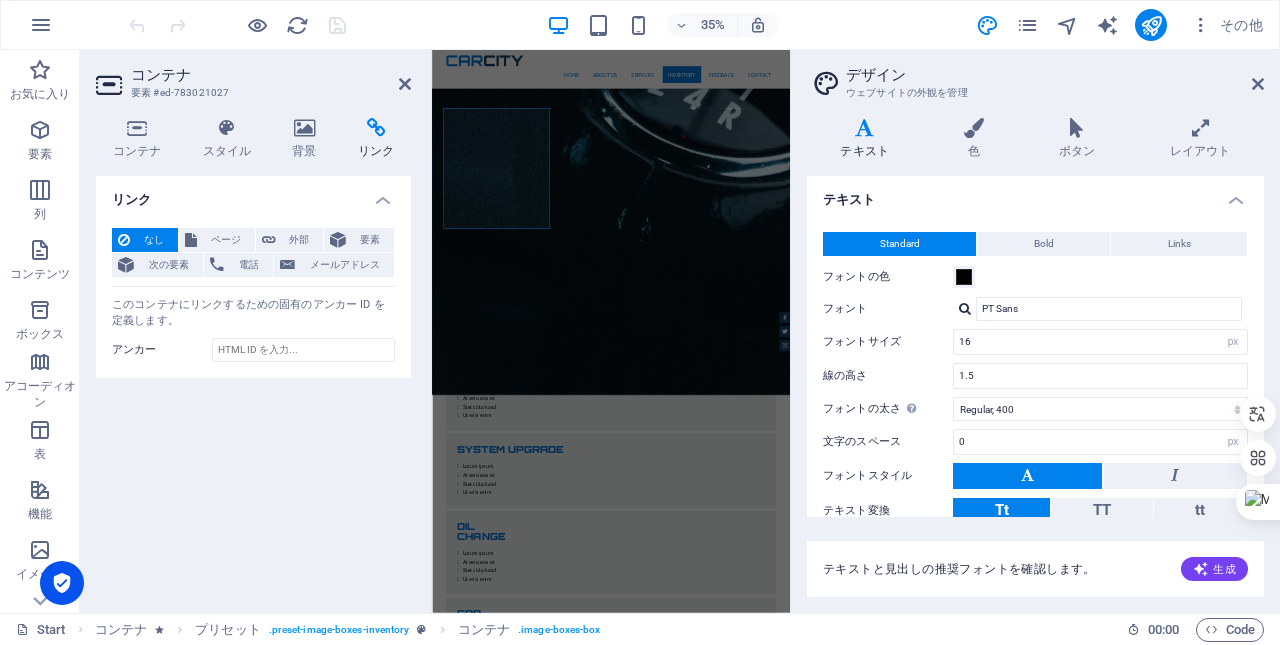 click at bounding box center (1258, 84) 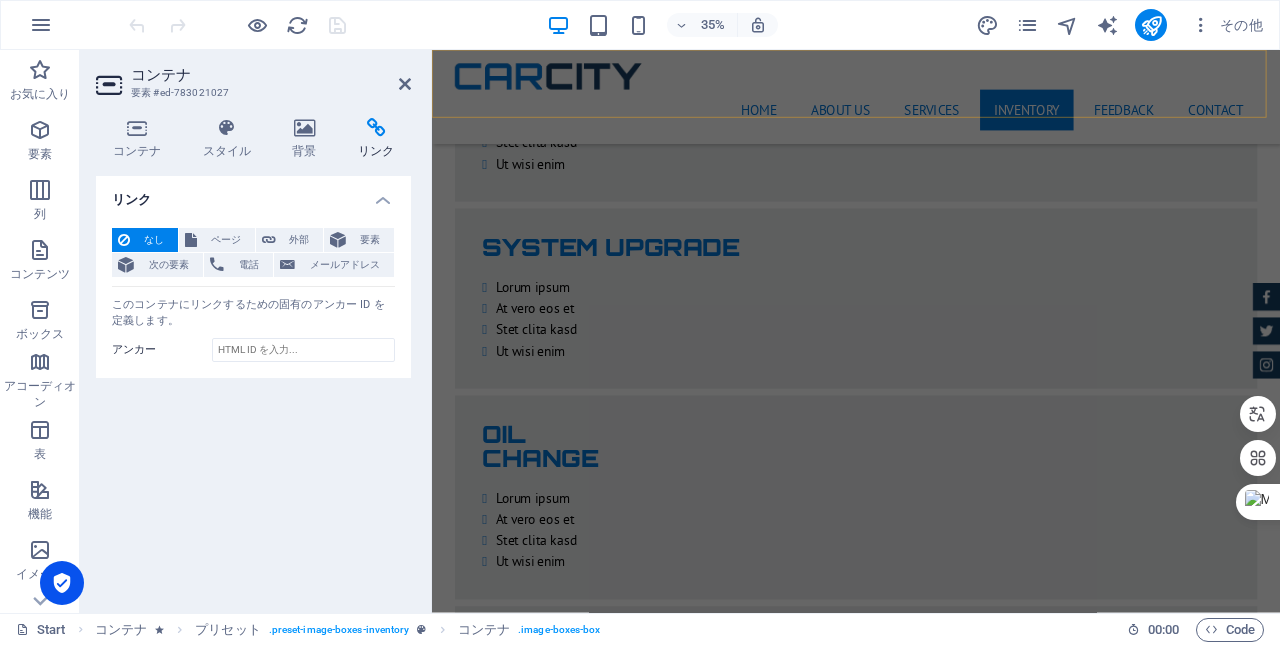 scroll, scrollTop: 3200, scrollLeft: 0, axis: vertical 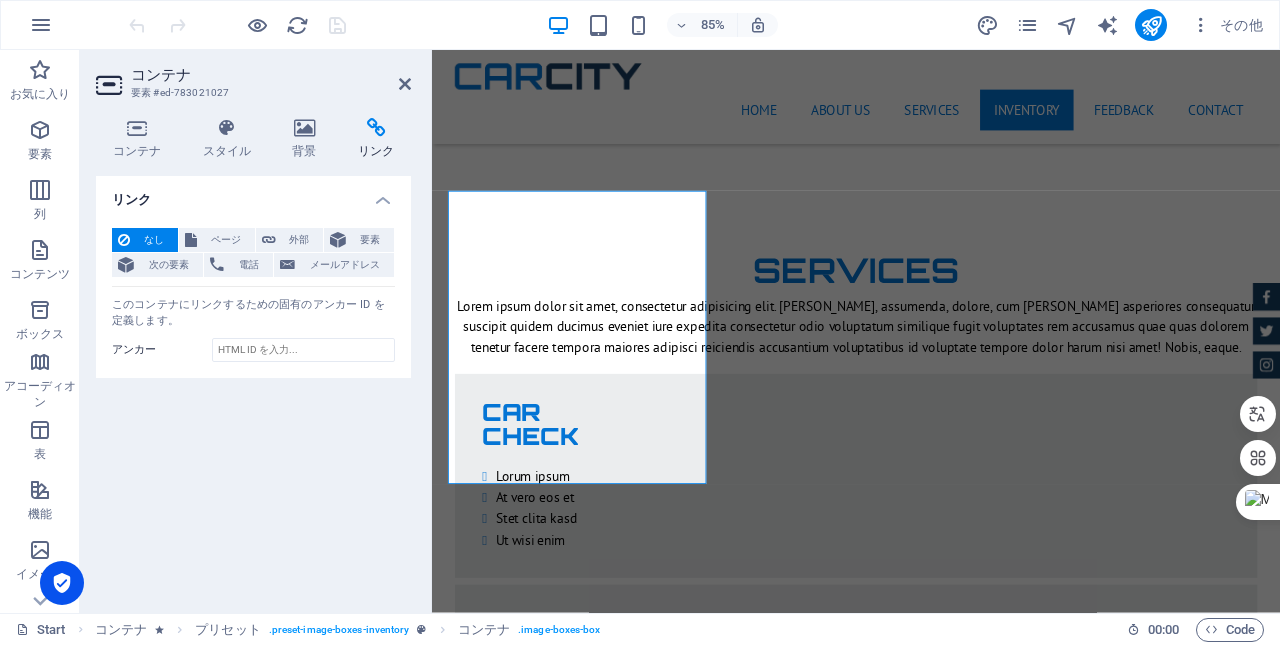 click on "その他" at bounding box center [1227, 25] 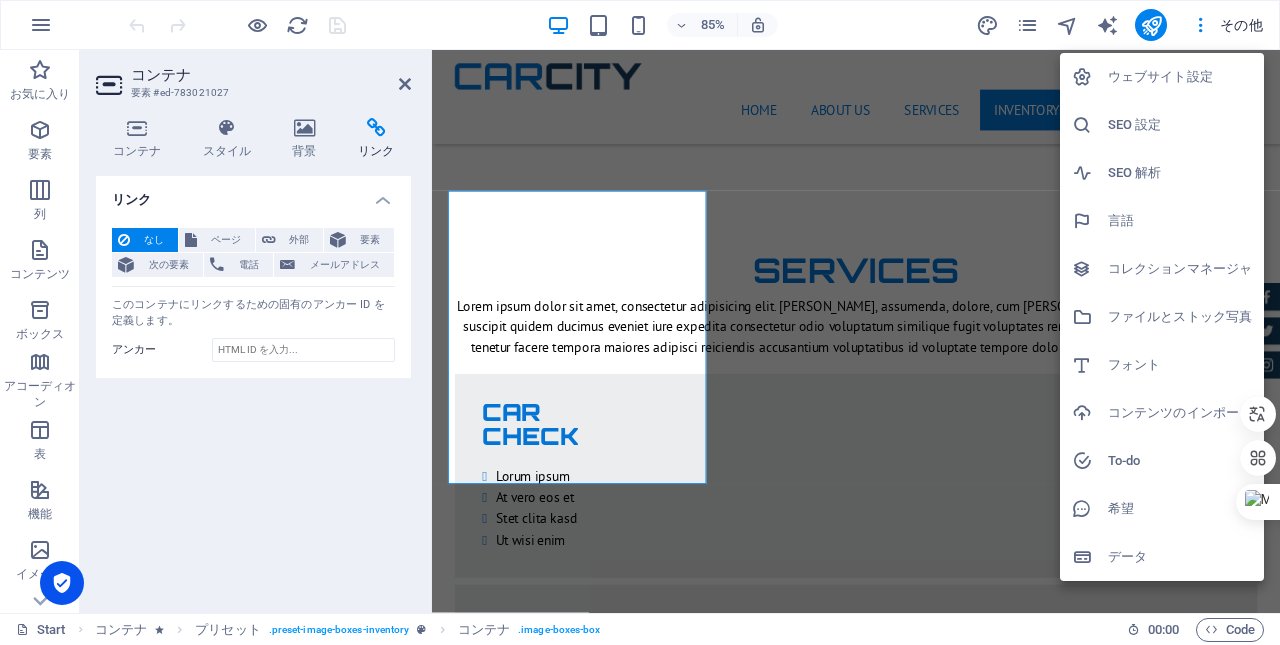 click at bounding box center (640, 322) 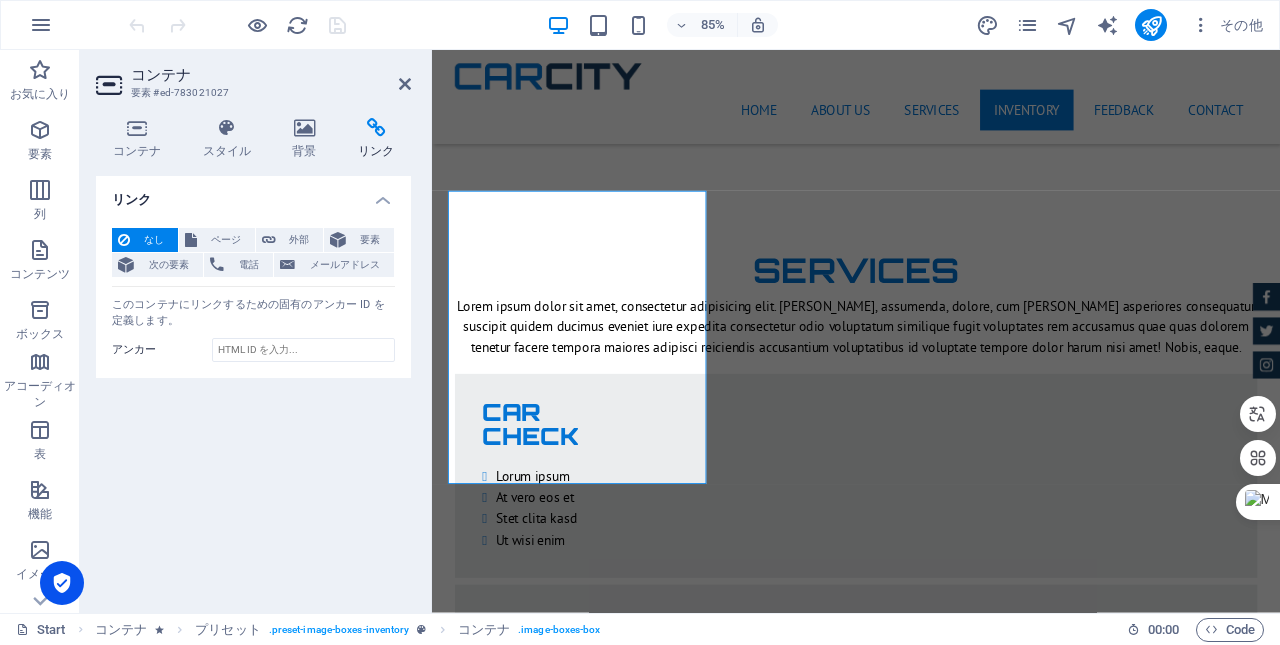 click at bounding box center (1201, 25) 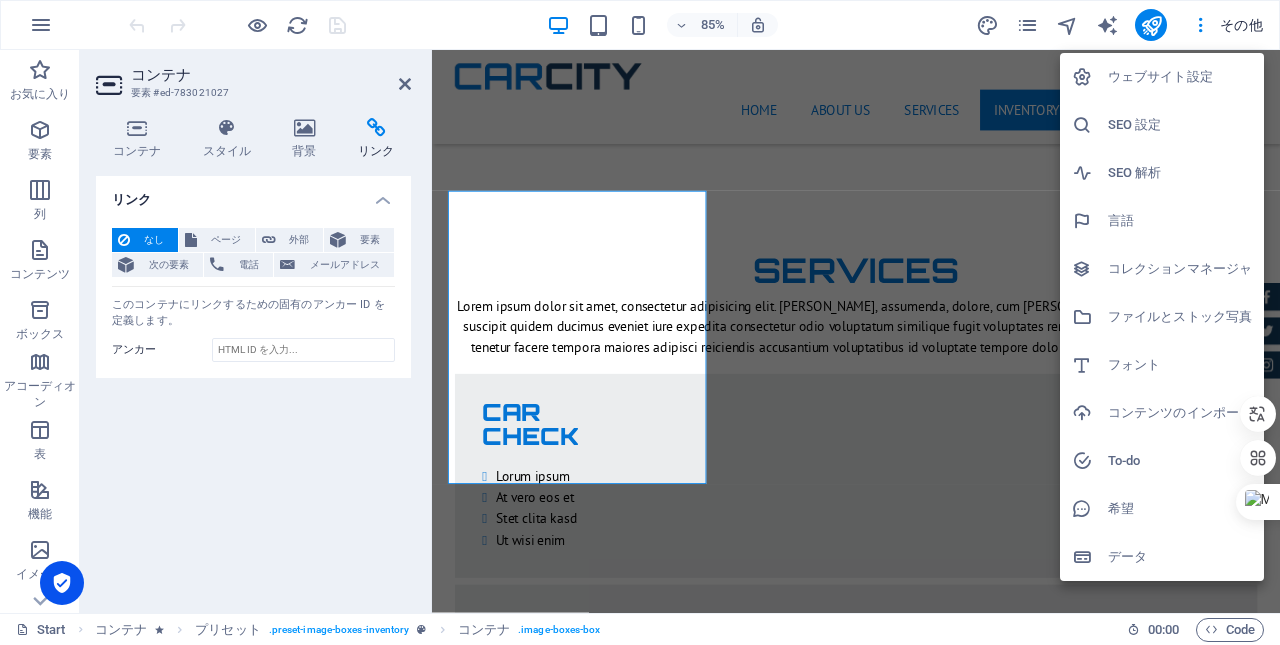 click on "コレクションマネージャ" at bounding box center (1180, 269) 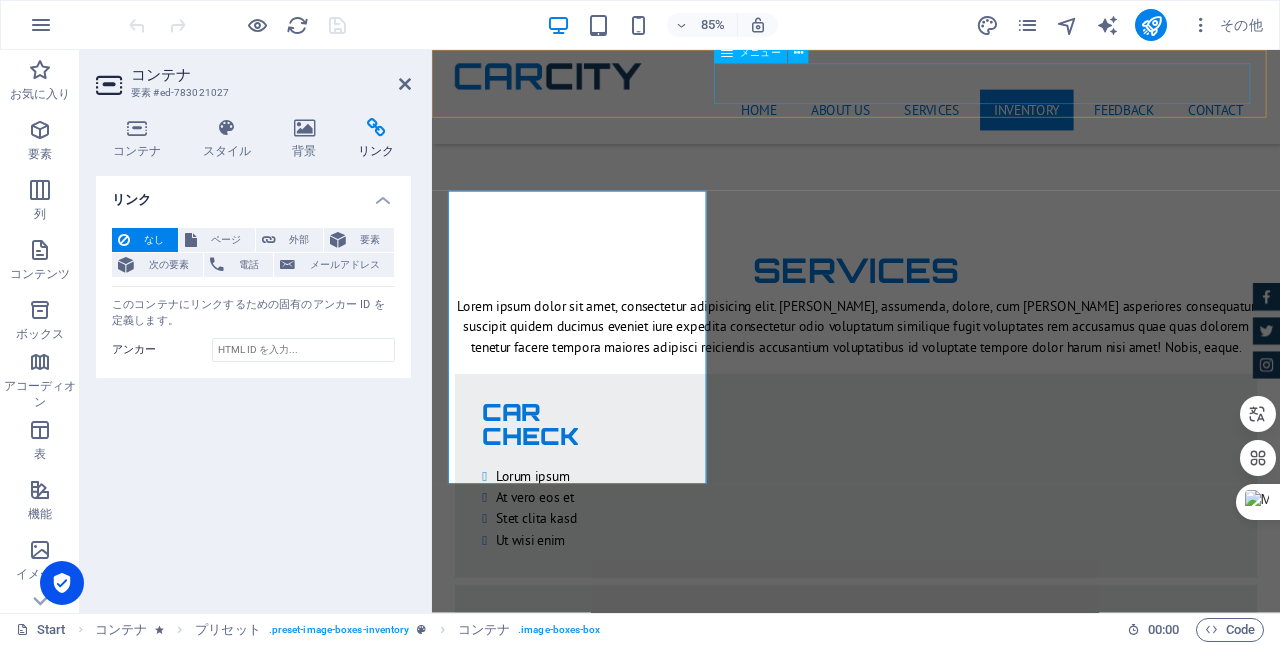 scroll, scrollTop: 0, scrollLeft: 0, axis: both 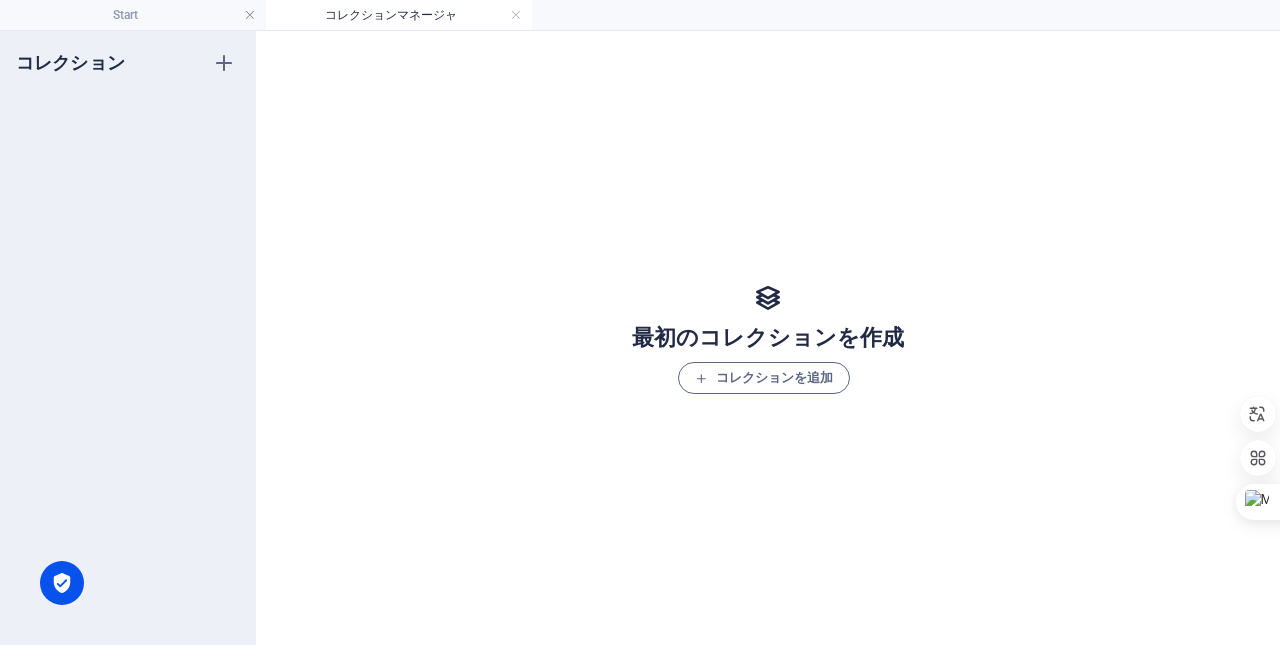 click on "コレクションを追加" at bounding box center [764, 378] 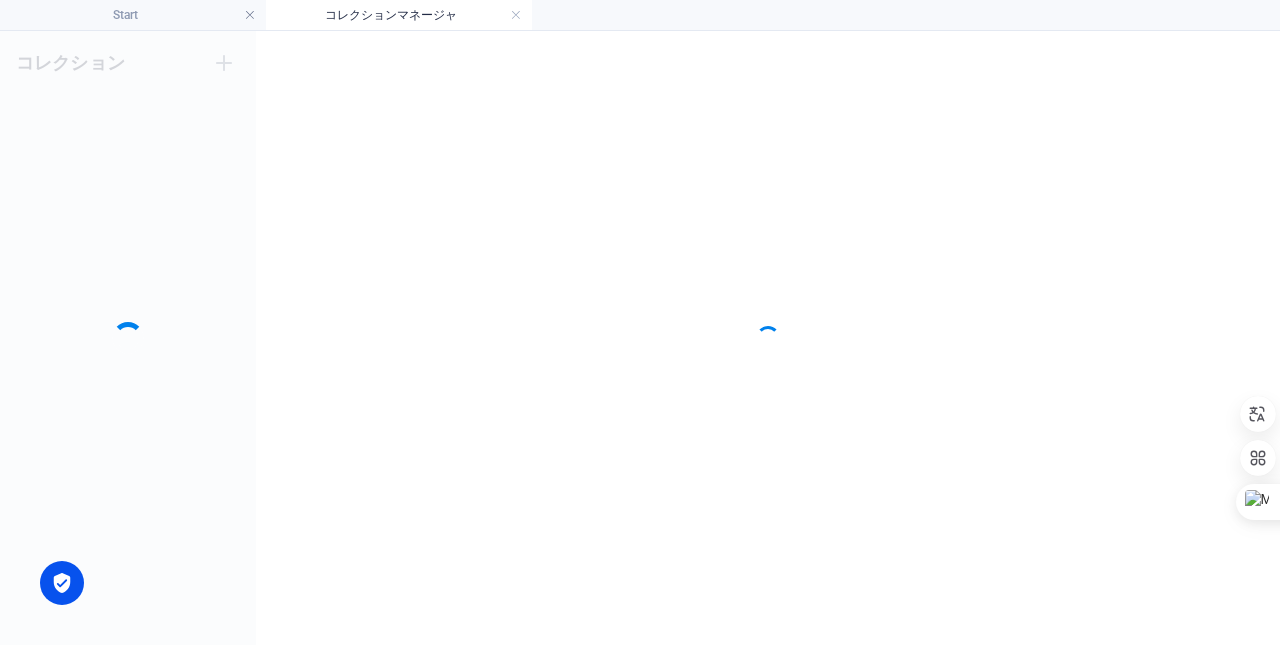 click on "Start" at bounding box center (133, 15) 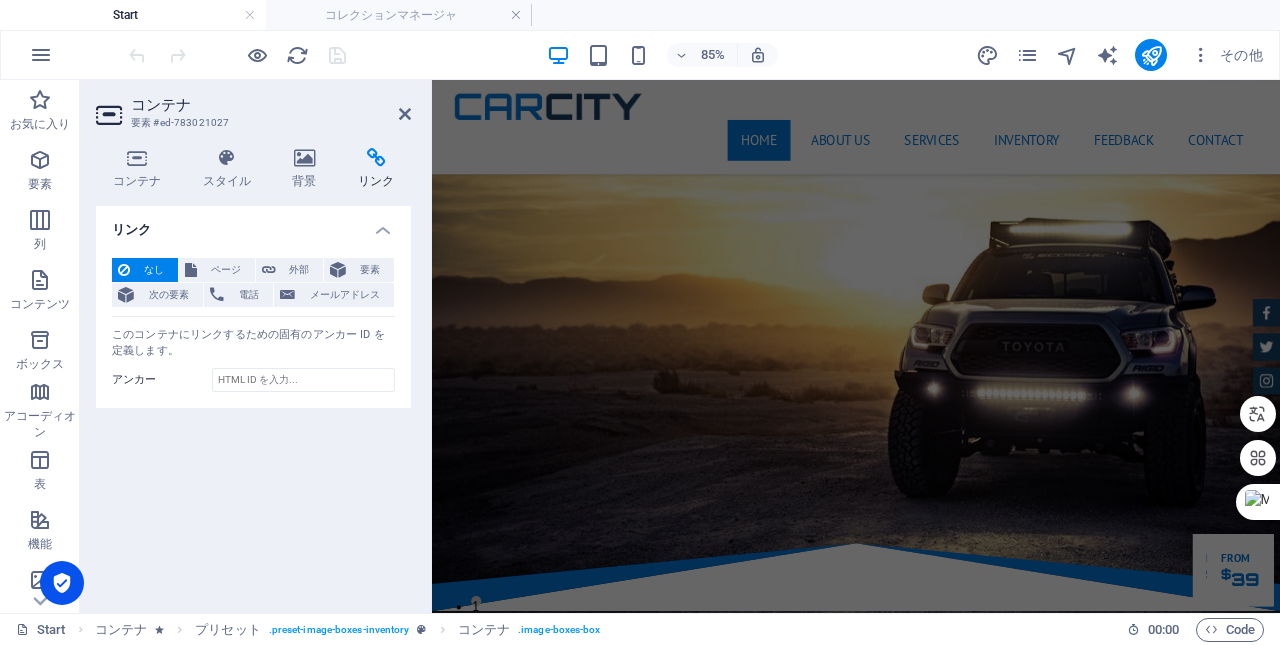 scroll, scrollTop: 3224, scrollLeft: 0, axis: vertical 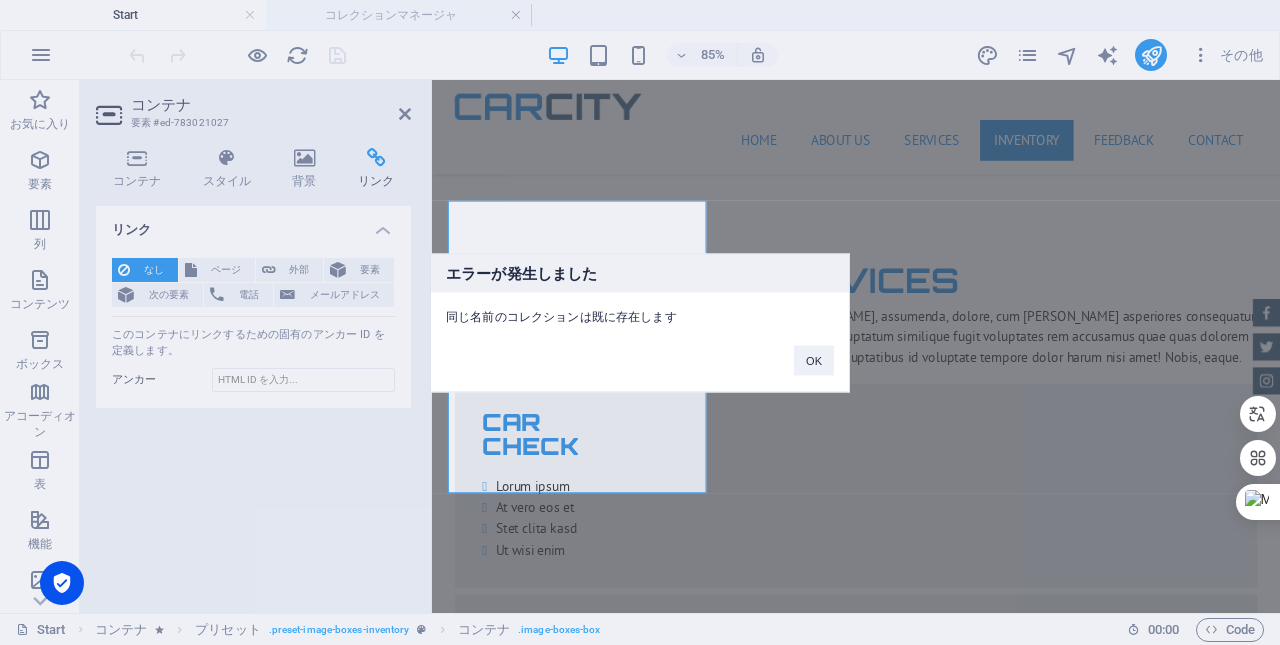 click on "OK" at bounding box center [814, 360] 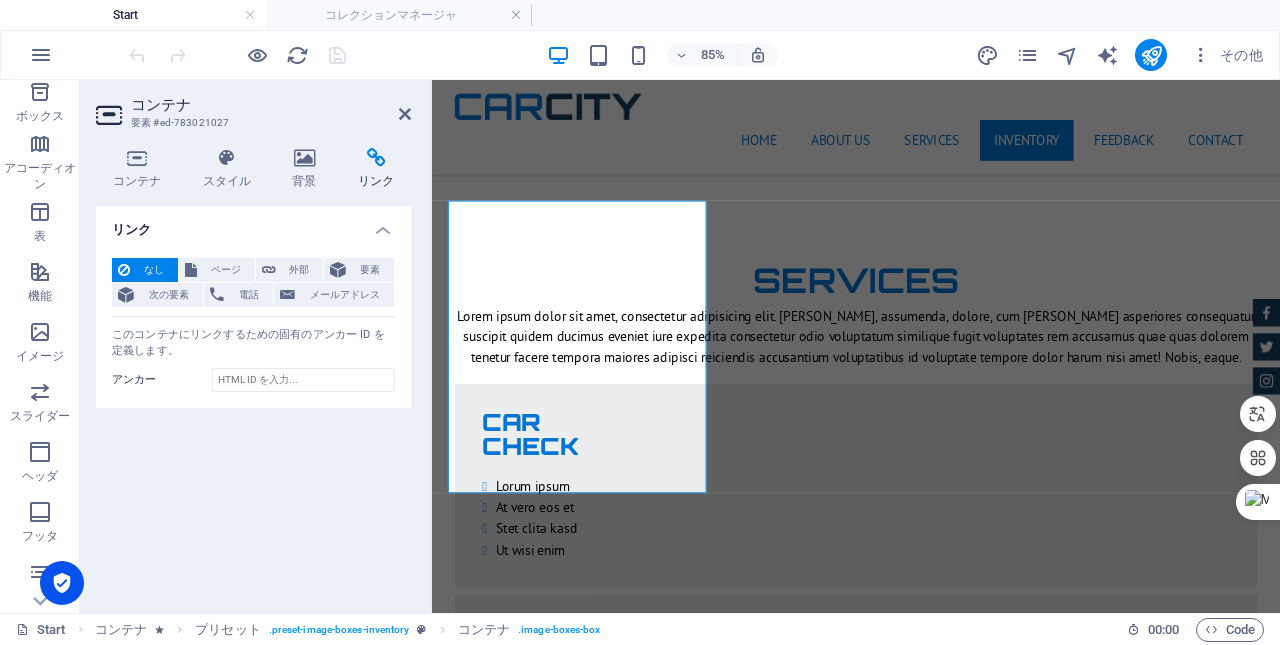 scroll, scrollTop: 366, scrollLeft: 0, axis: vertical 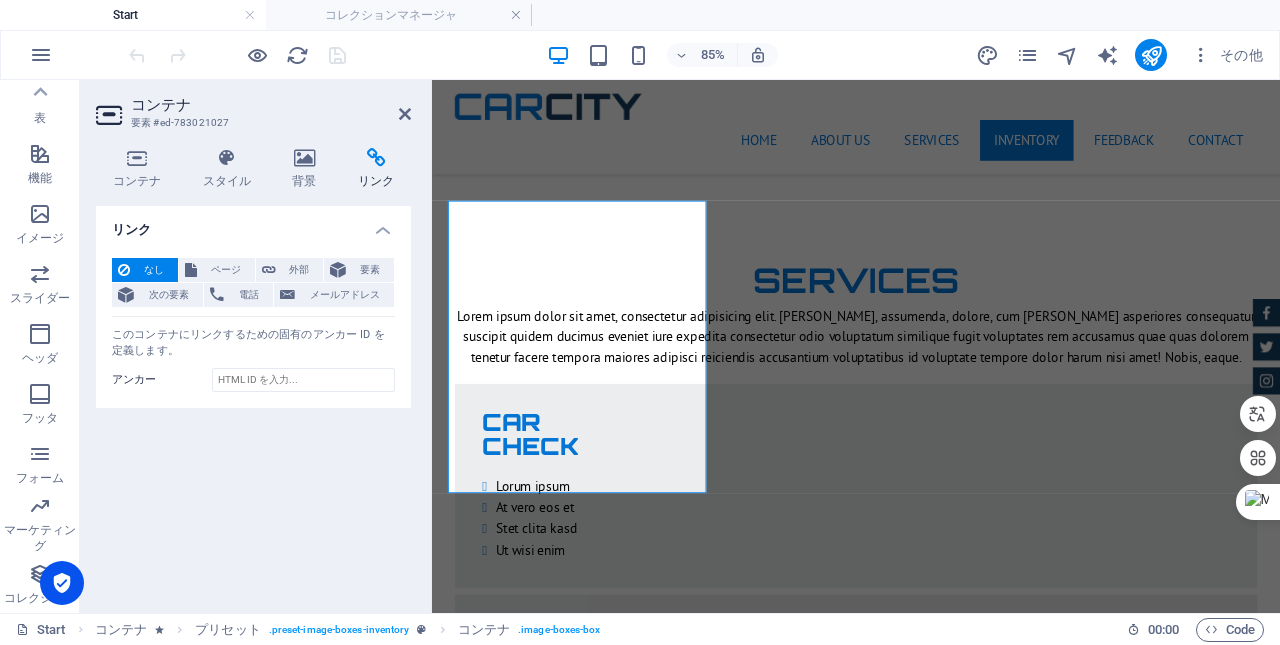 click at bounding box center [40, 506] 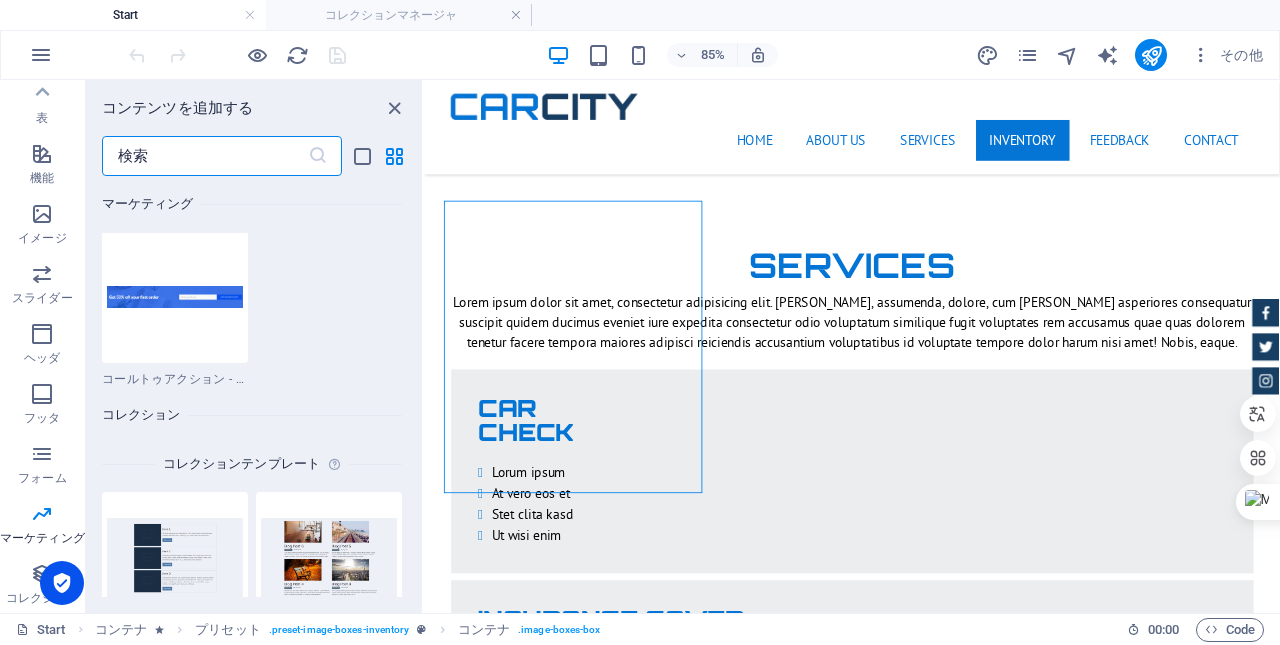 scroll, scrollTop: 17531, scrollLeft: 0, axis: vertical 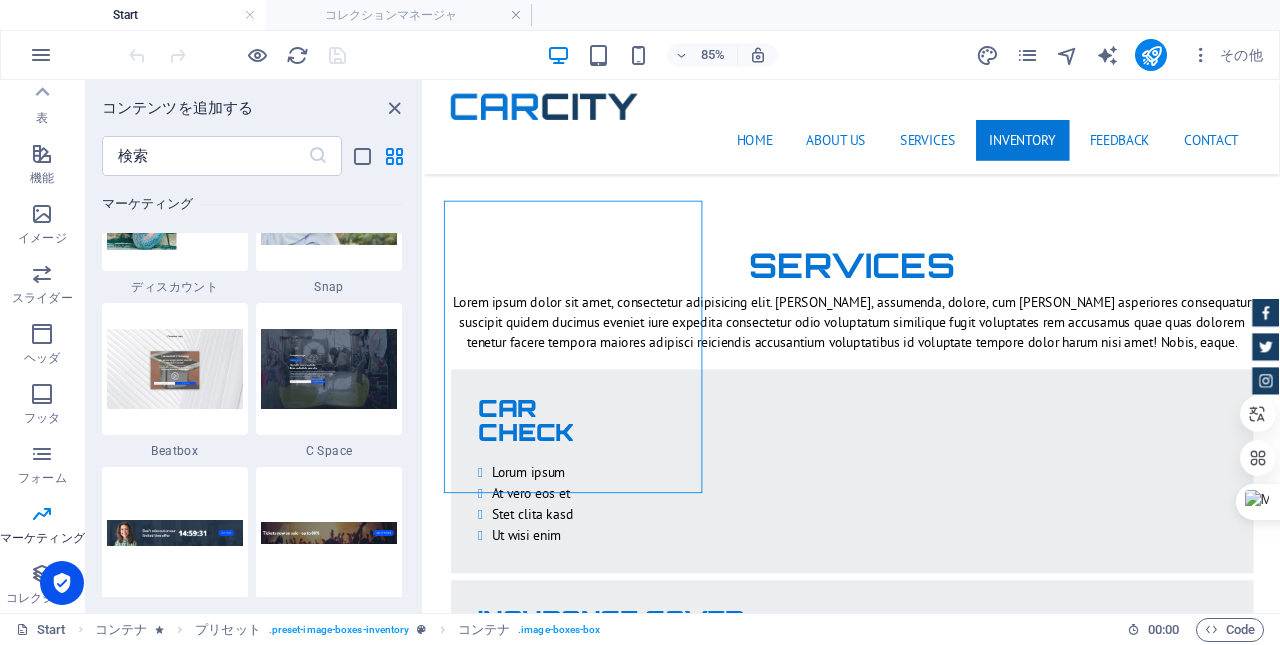 click at bounding box center (42, 334) 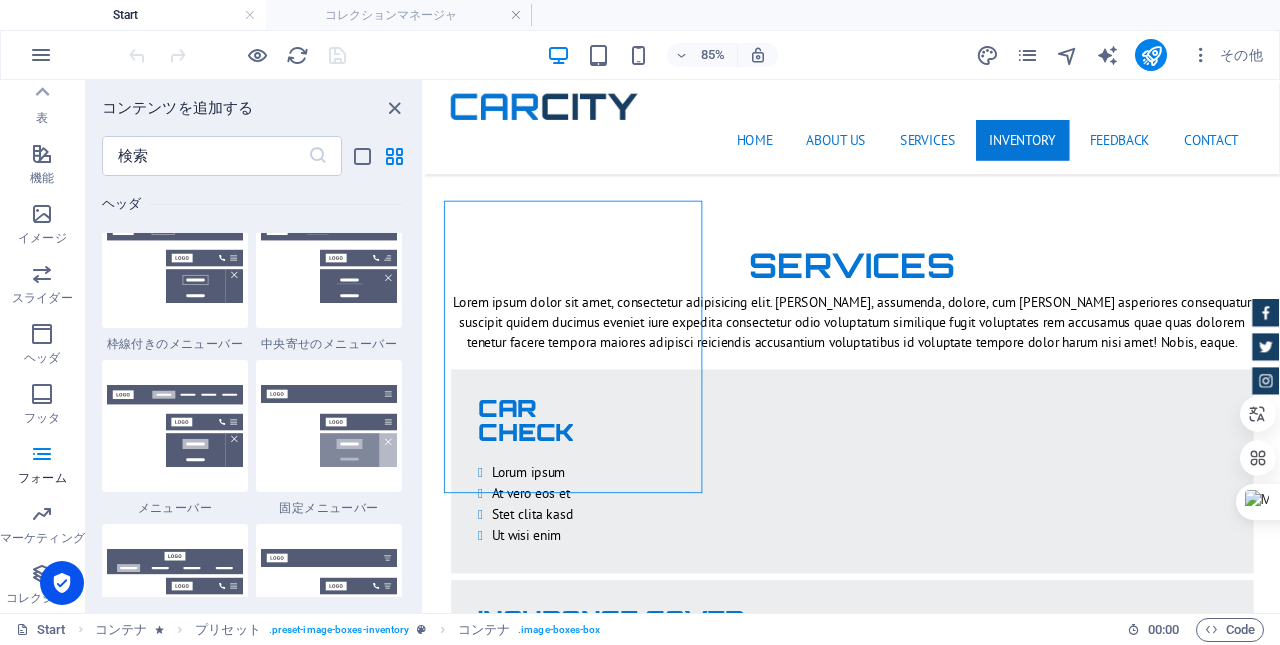 scroll, scrollTop: 11878, scrollLeft: 0, axis: vertical 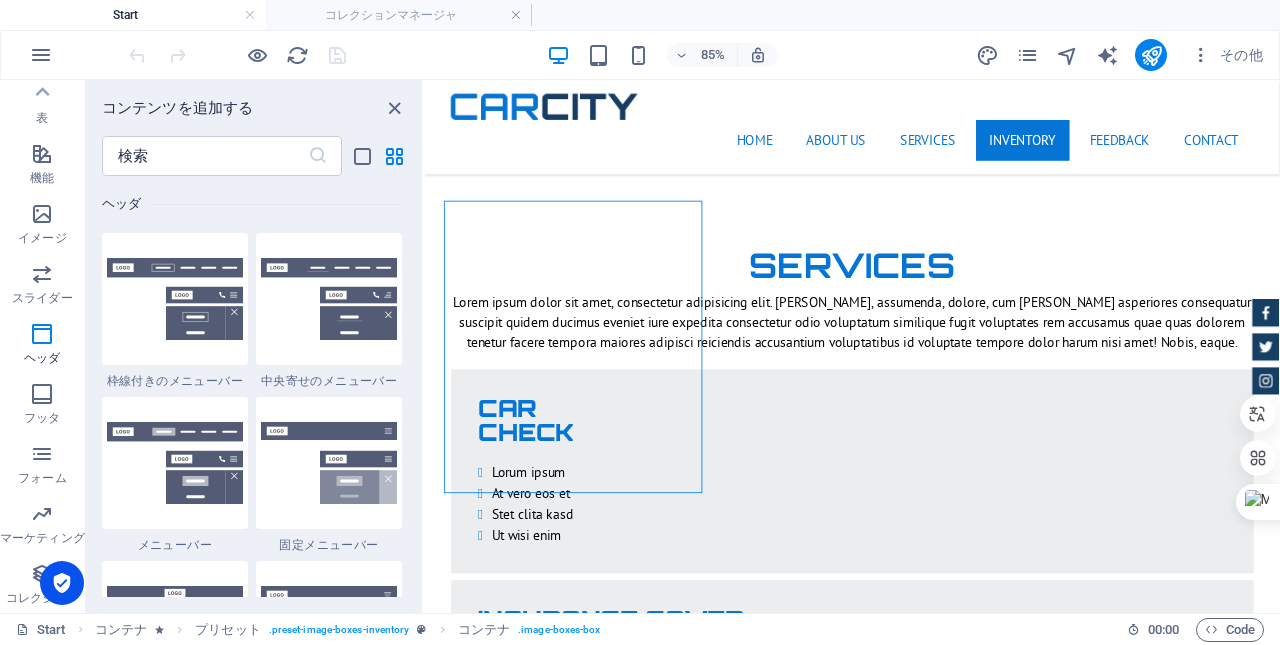 click at bounding box center (42, 334) 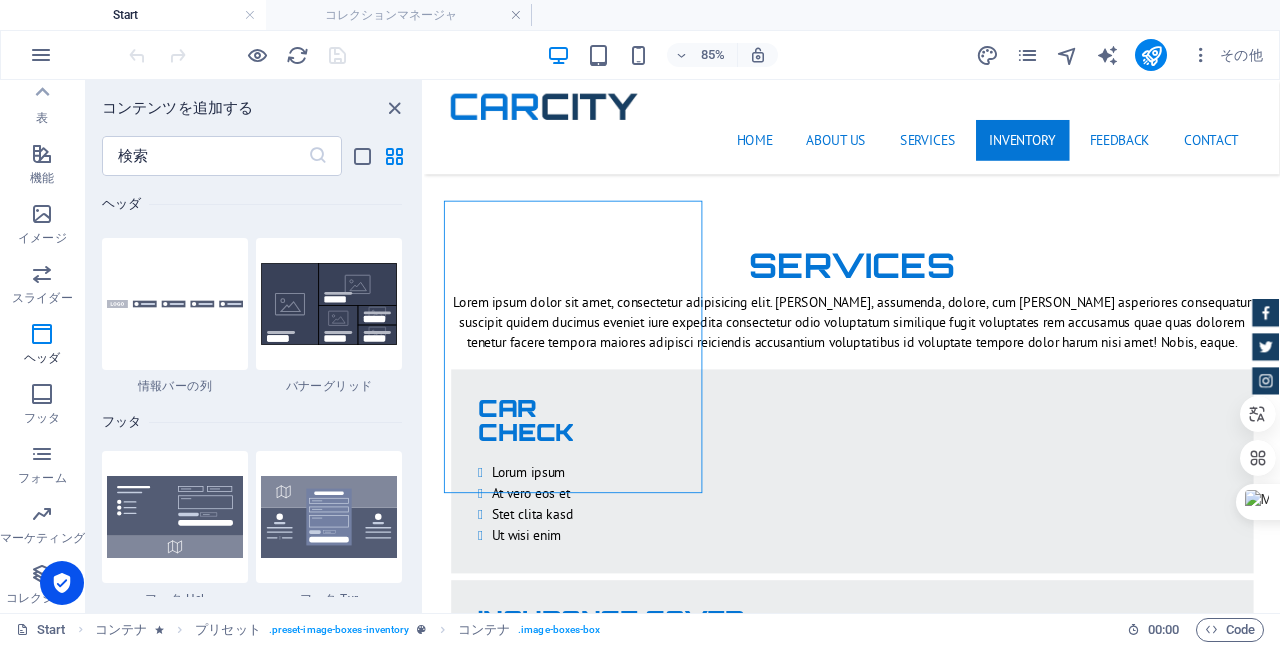 scroll, scrollTop: 12978, scrollLeft: 0, axis: vertical 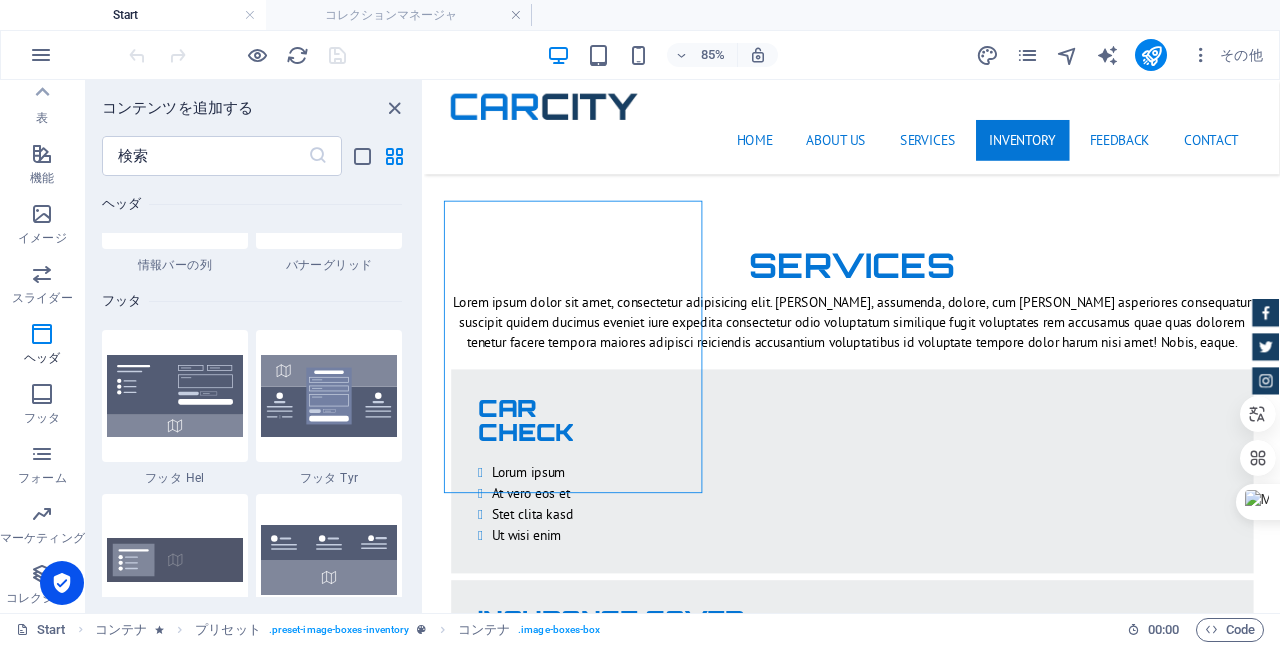 click at bounding box center [394, 156] 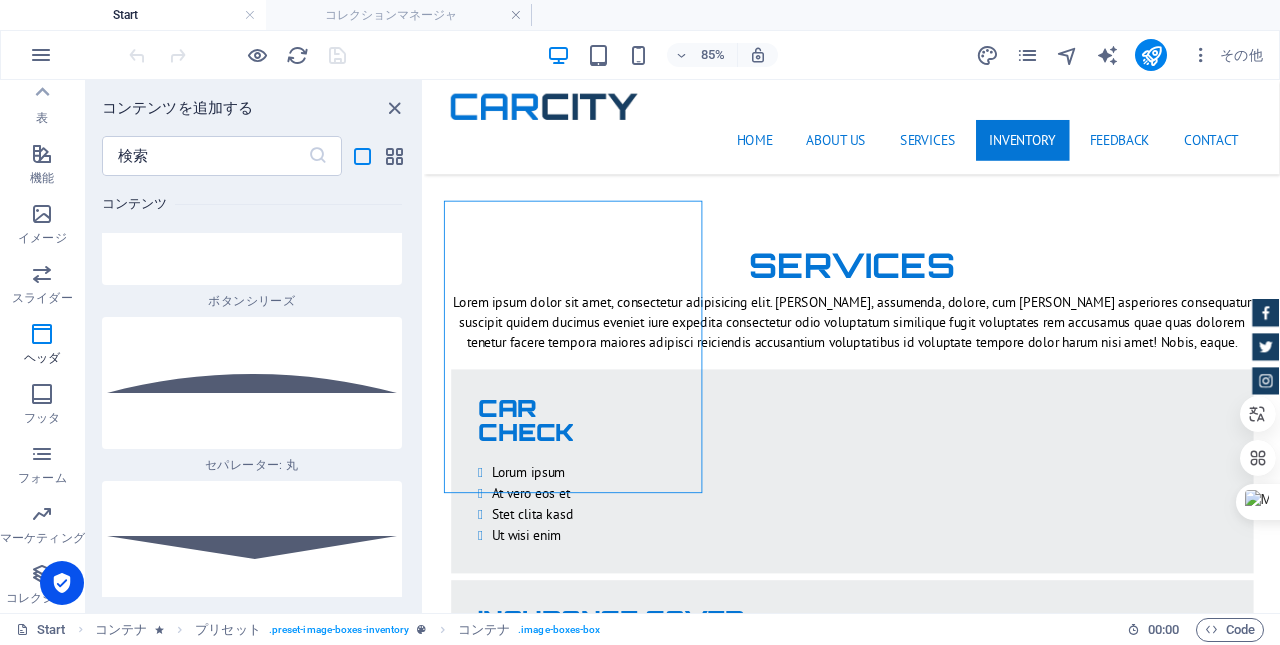 scroll, scrollTop: 29911, scrollLeft: 0, axis: vertical 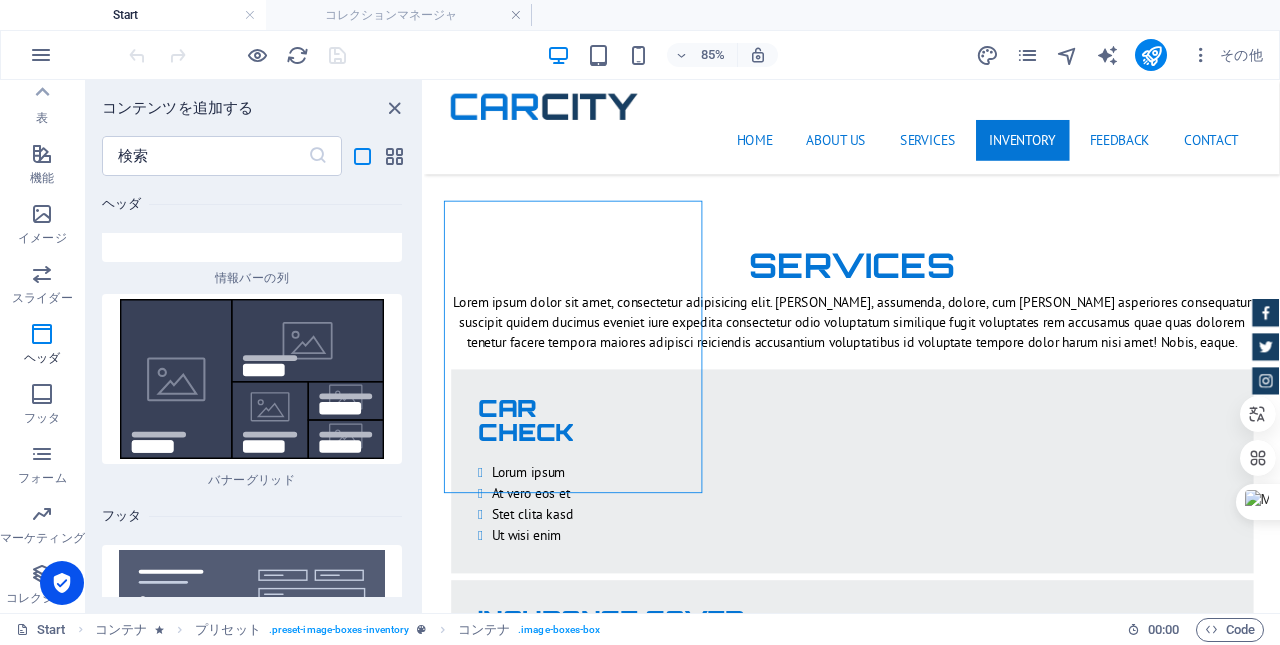 click at bounding box center [394, 156] 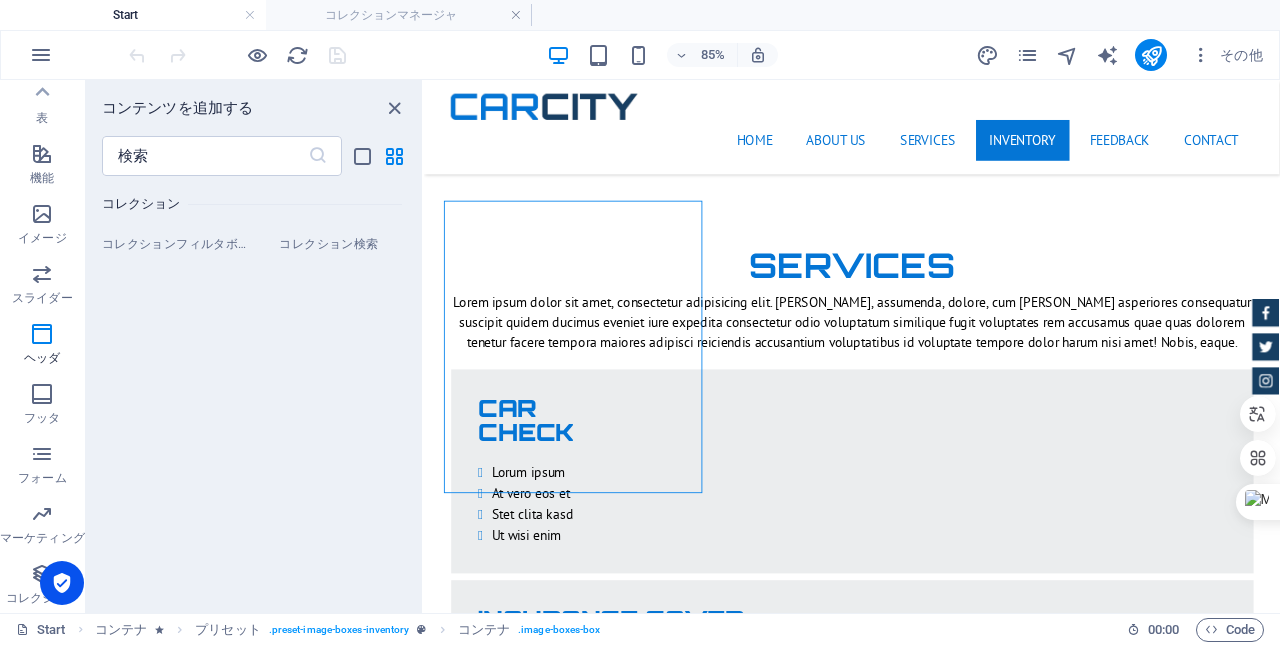 scroll, scrollTop: 12978, scrollLeft: 0, axis: vertical 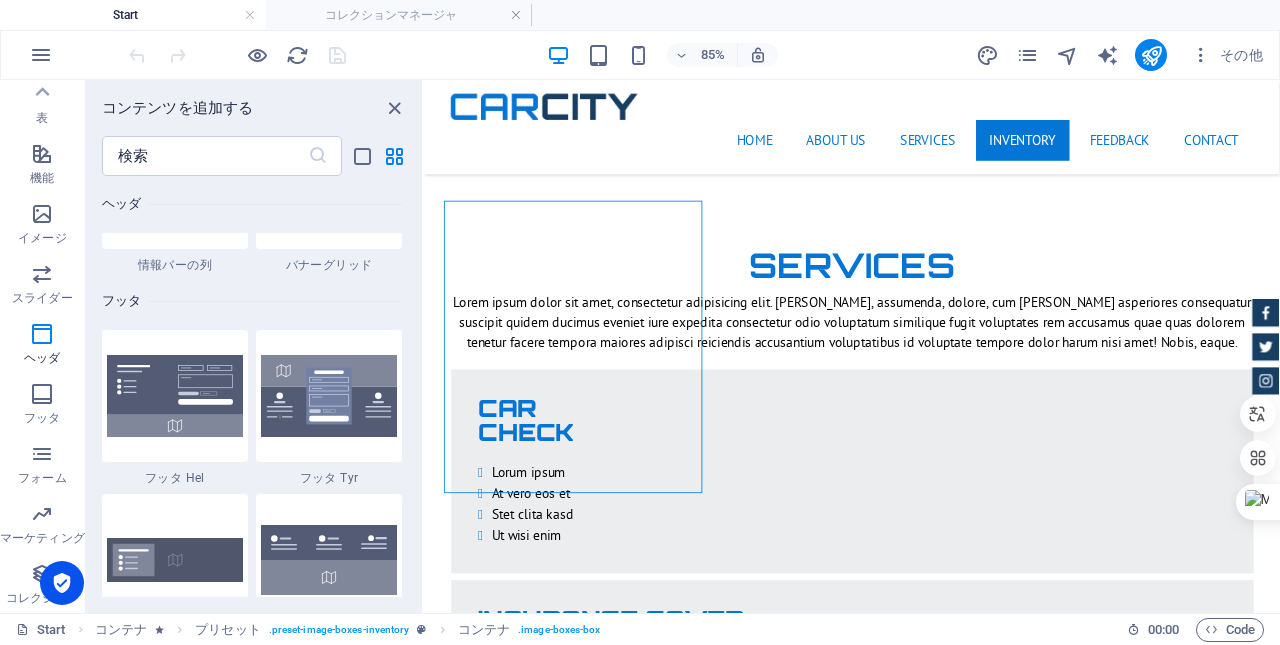click at bounding box center [42, 214] 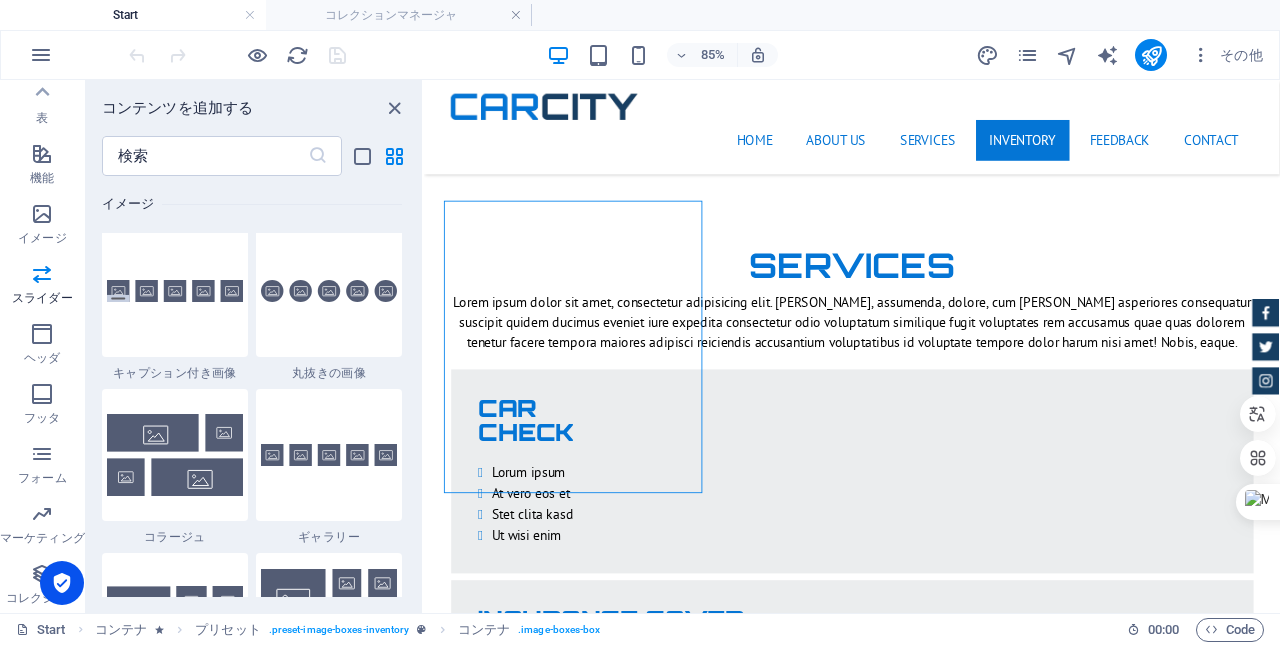 scroll, scrollTop: 9976, scrollLeft: 0, axis: vertical 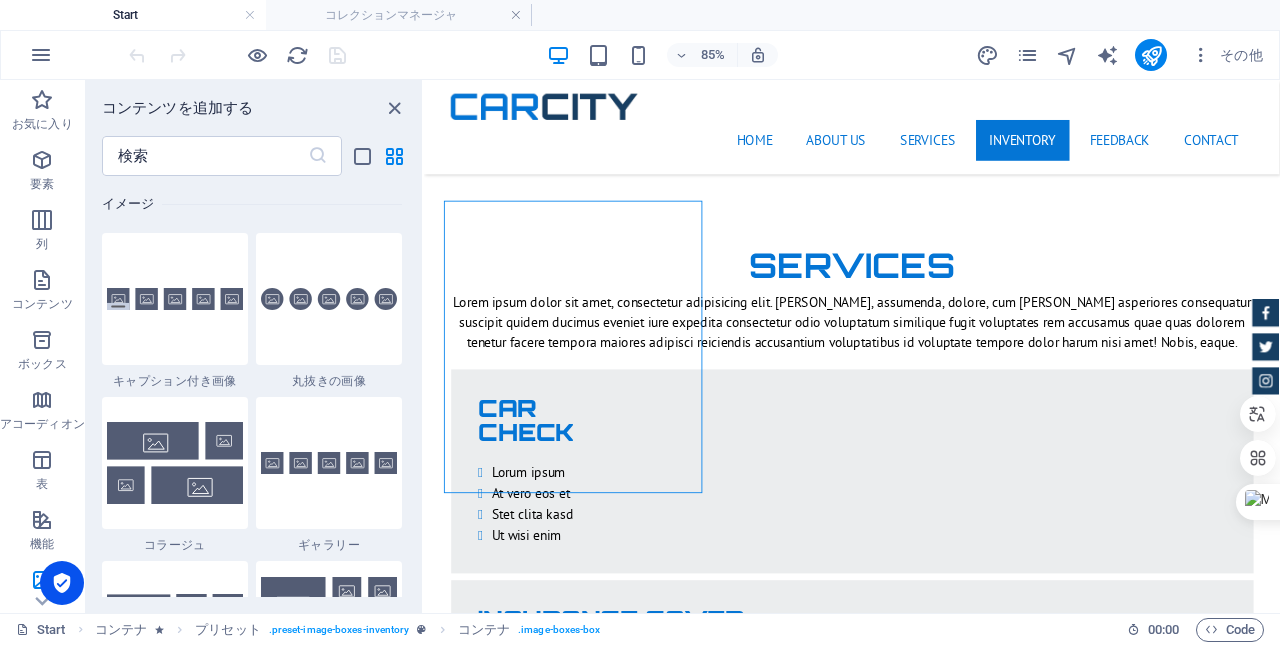 click at bounding box center (42, 160) 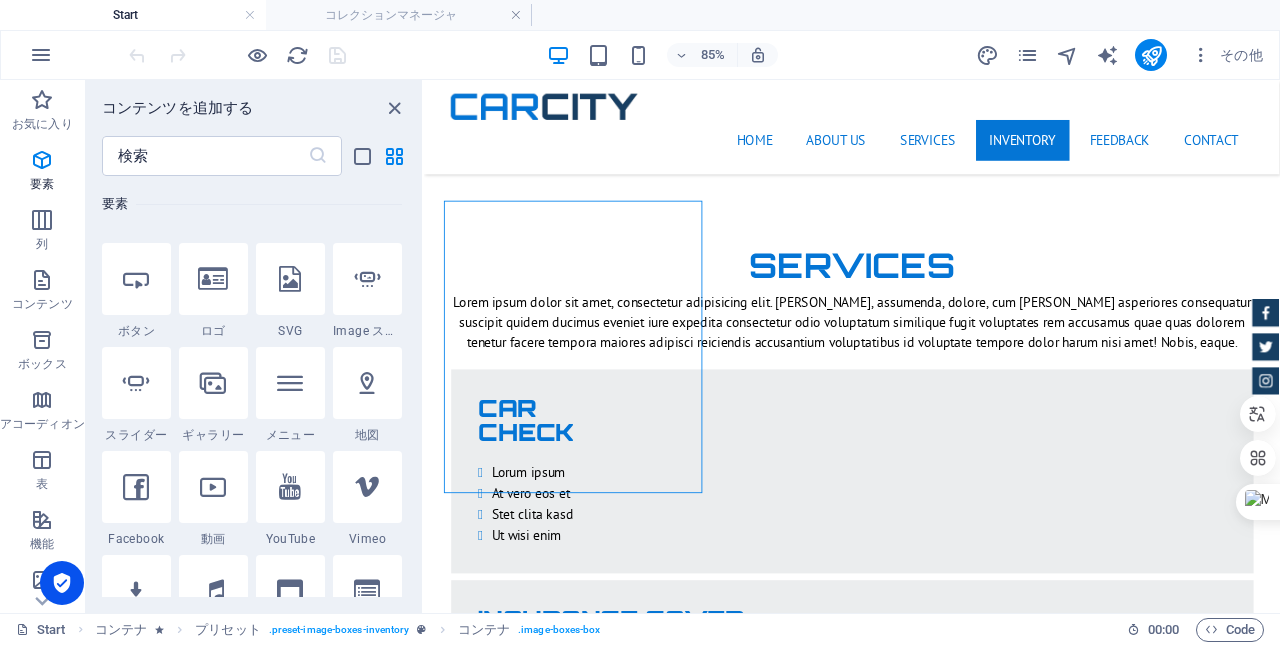 scroll, scrollTop: 513, scrollLeft: 0, axis: vertical 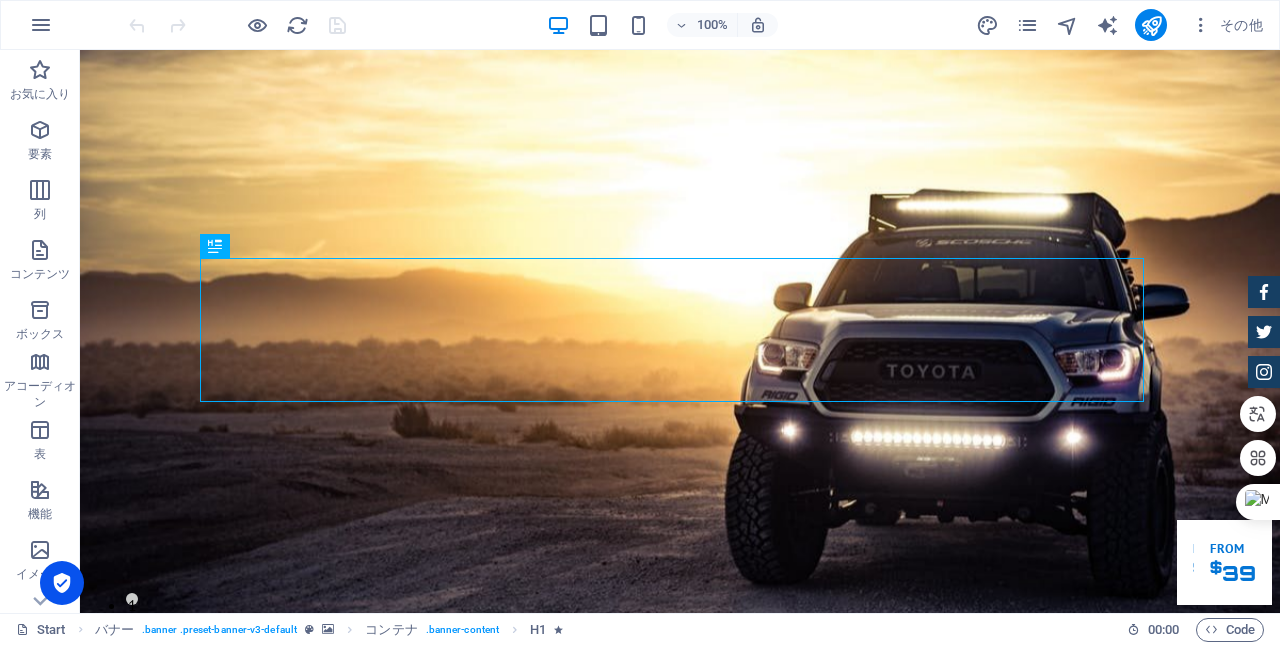 click on "その他" at bounding box center [1227, 25] 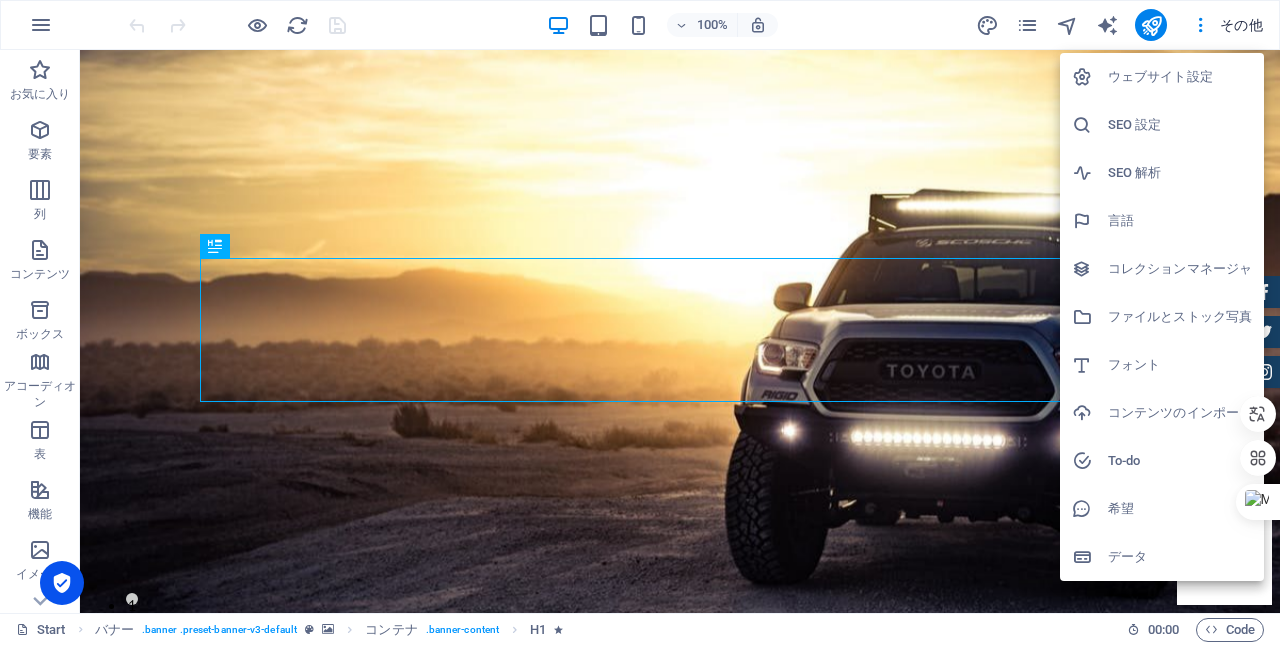 click at bounding box center [1090, 77] 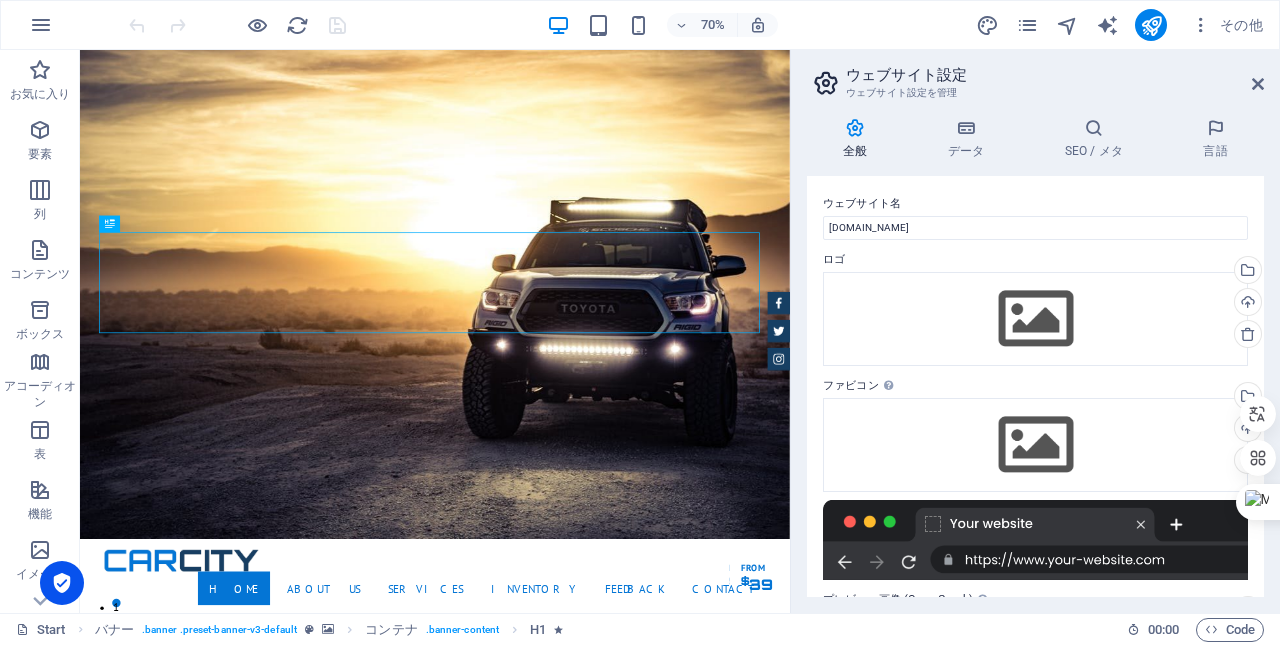 click on "データ" at bounding box center (970, 139) 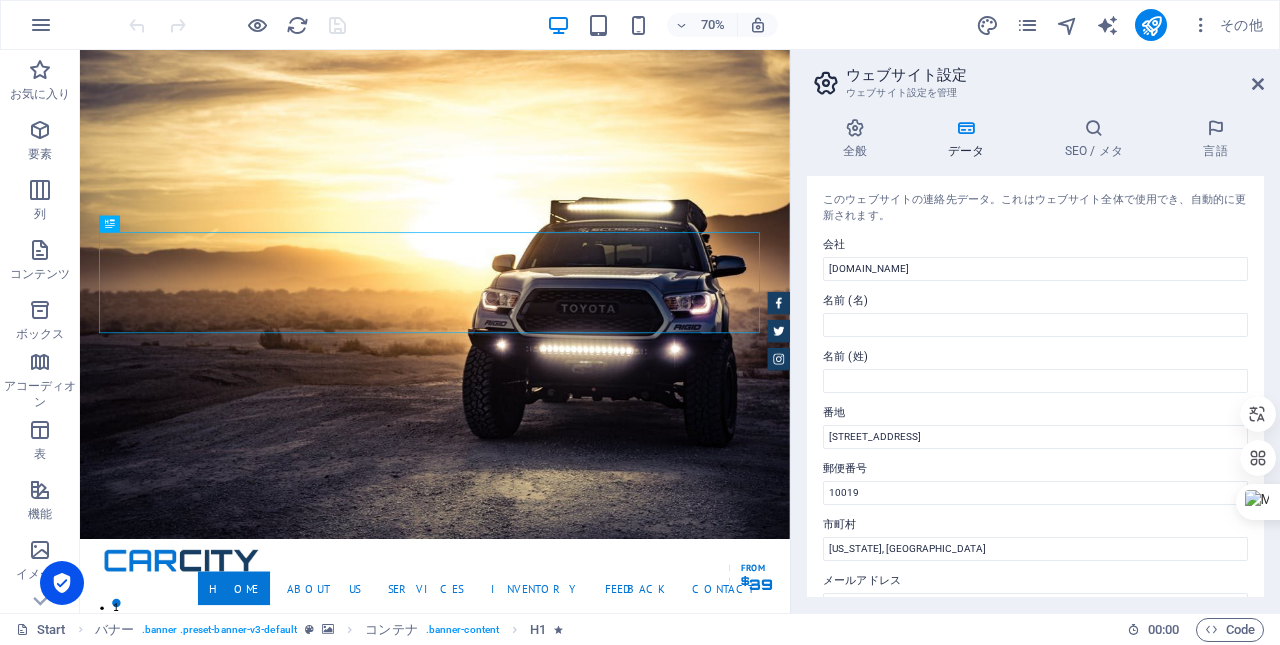 click at bounding box center [1094, 128] 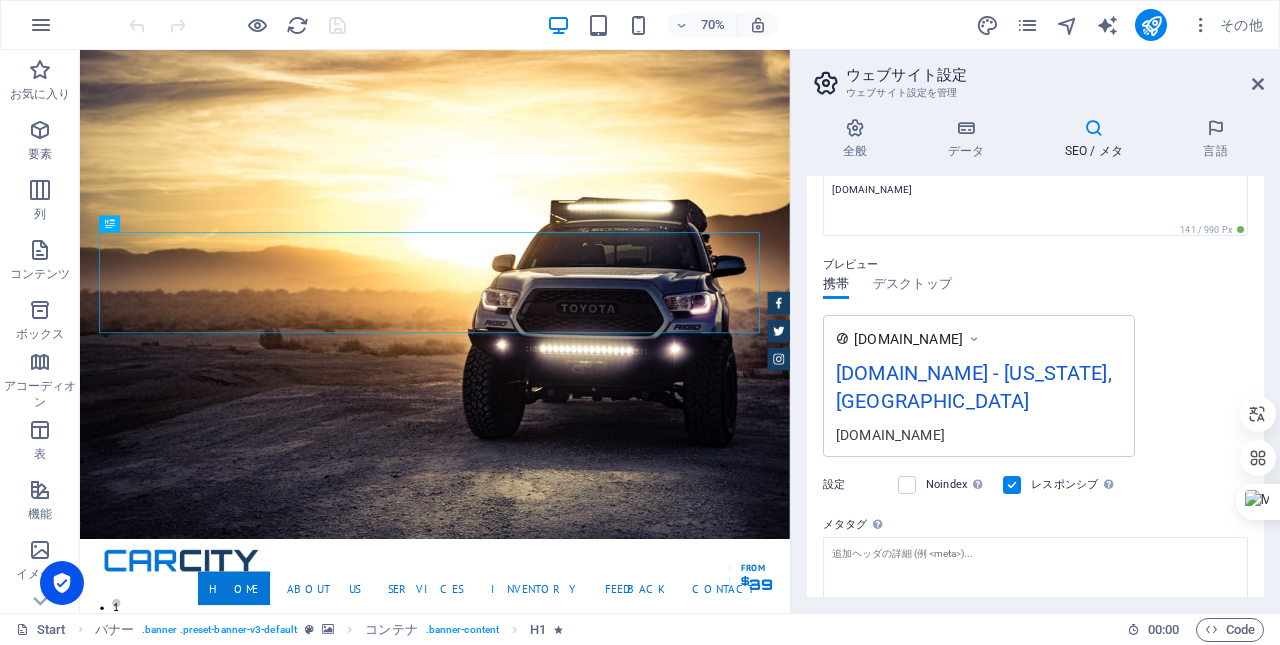 scroll, scrollTop: 300, scrollLeft: 0, axis: vertical 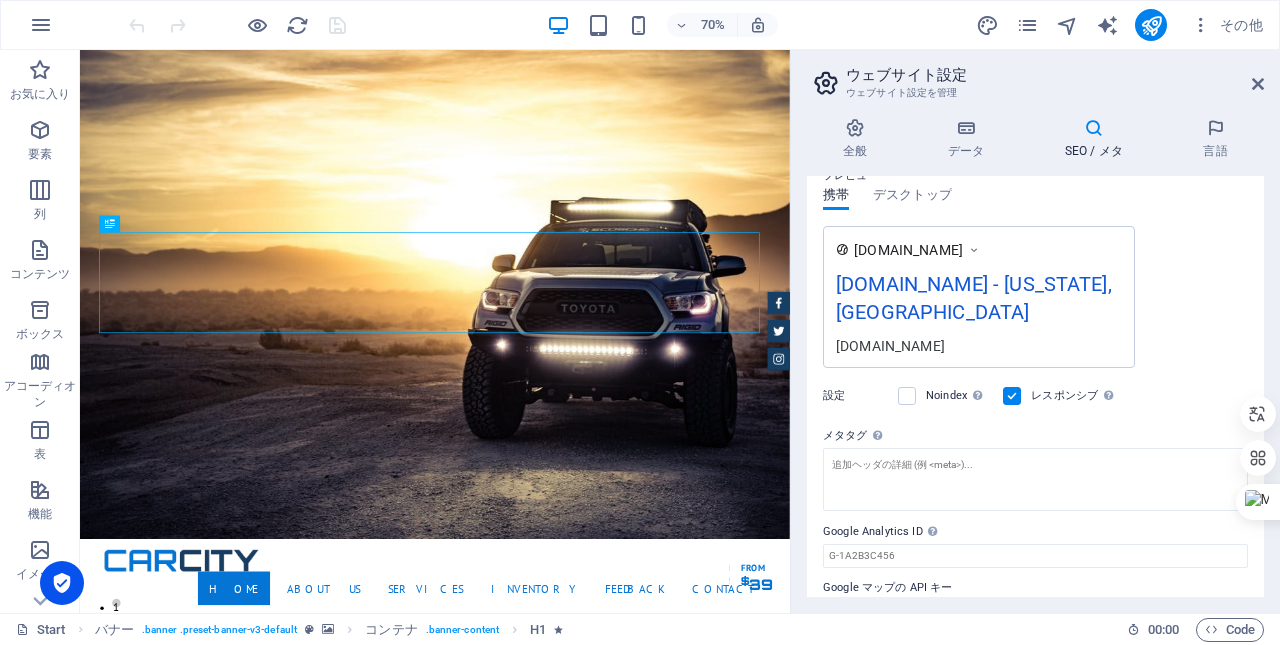 click at bounding box center [41, 25] 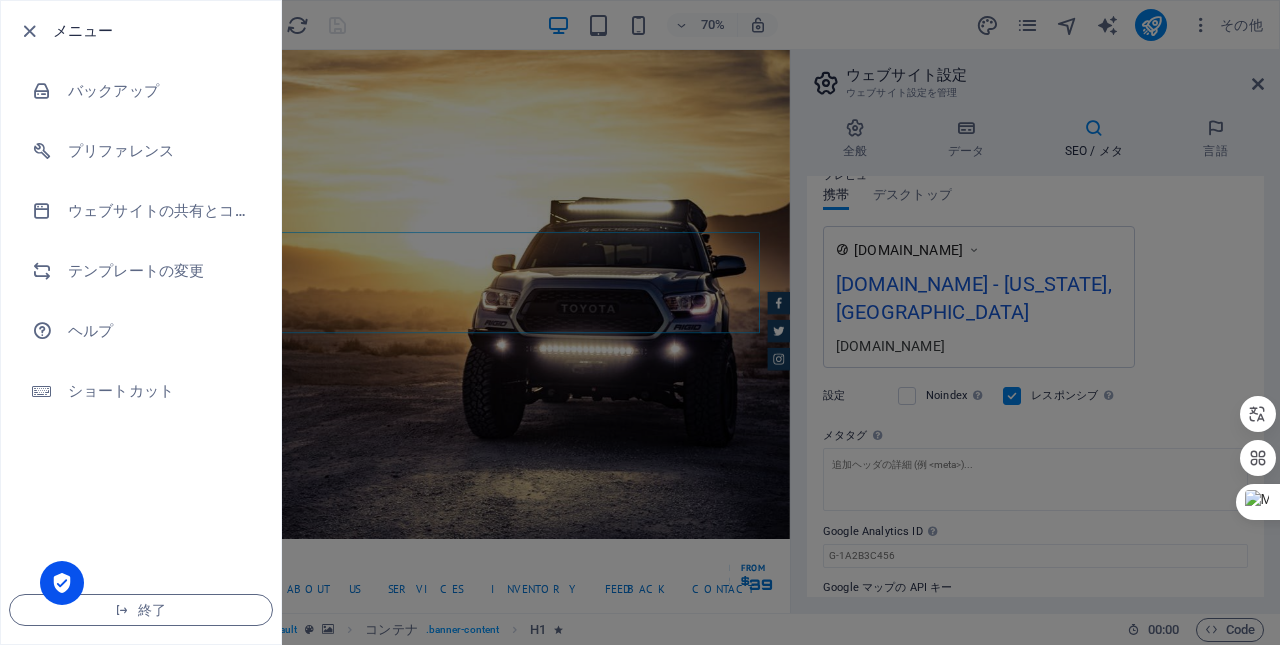 click on "プリファレンス" at bounding box center [160, 151] 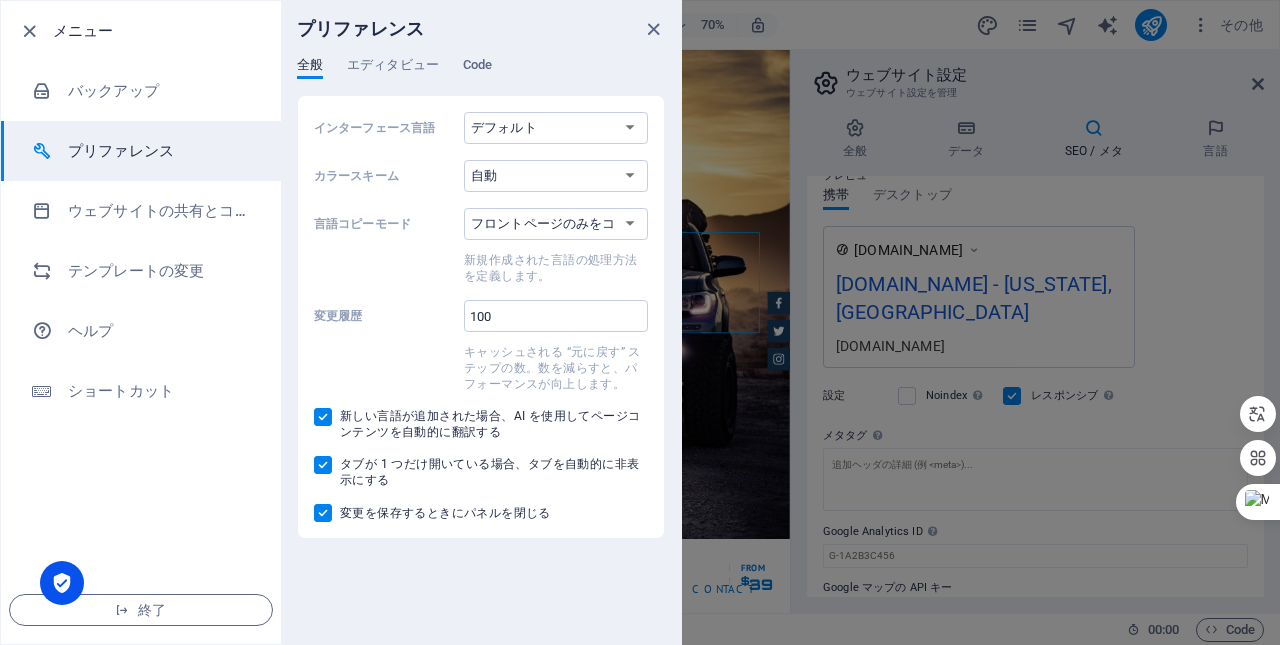 click on "プリファレンス" at bounding box center (481, 29) 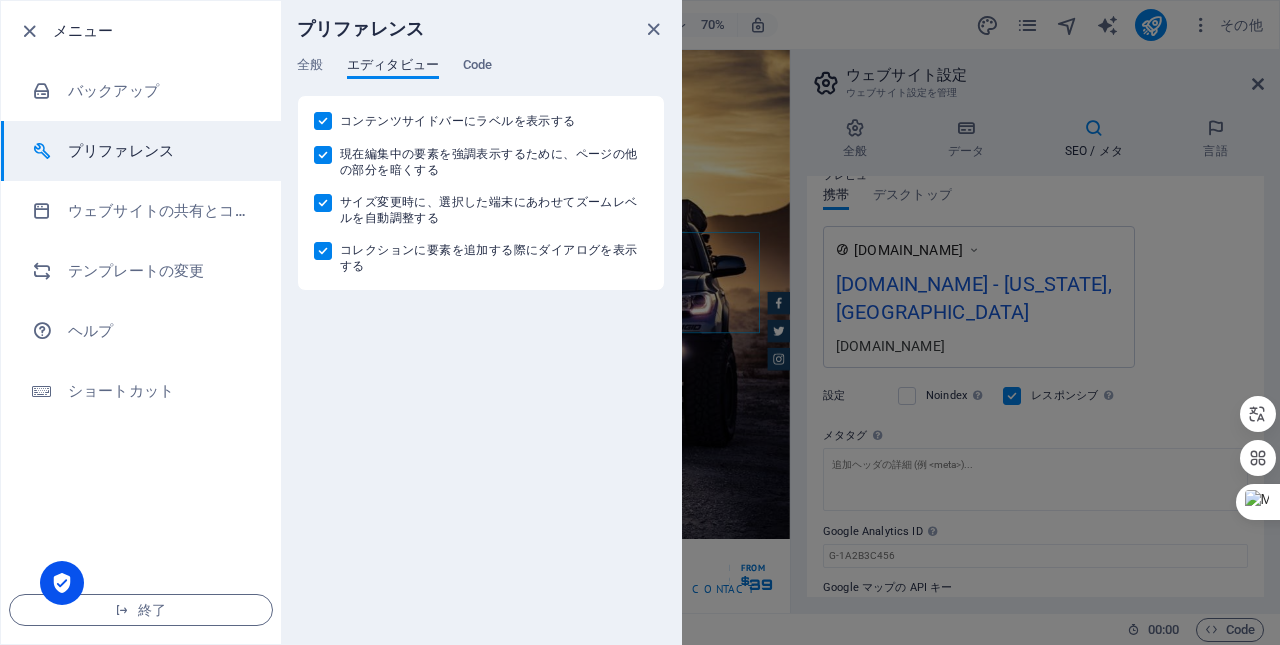 click on "Code" at bounding box center [477, 67] 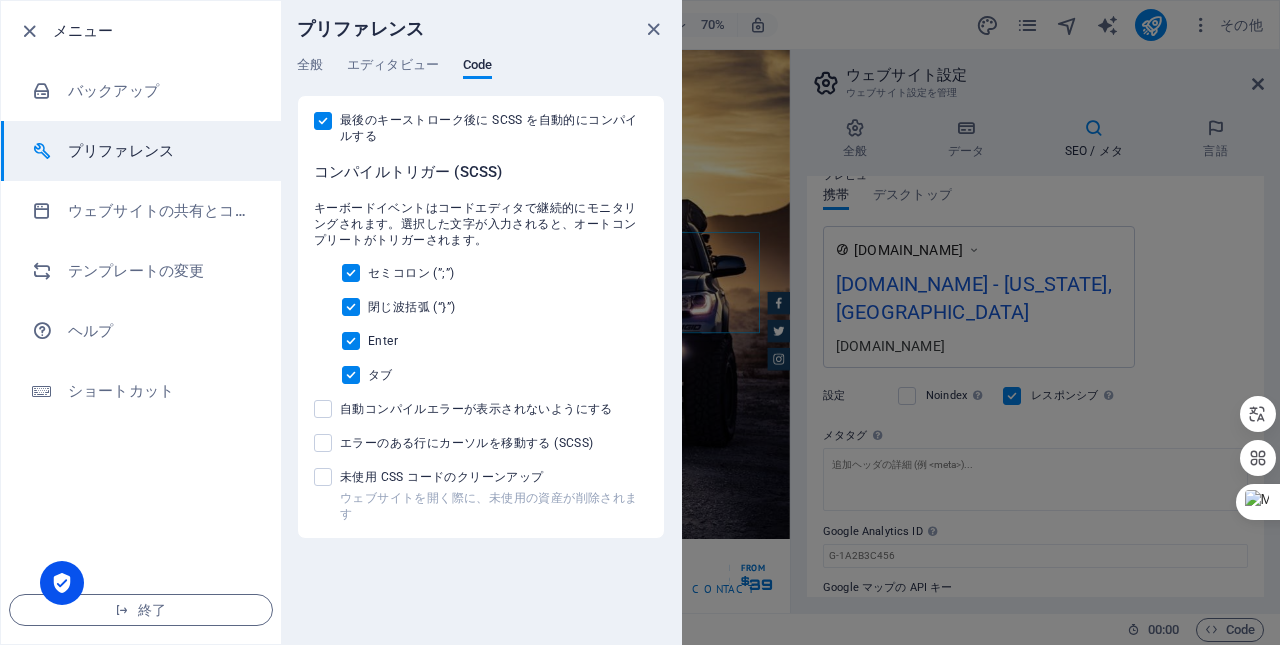 click on "終了" at bounding box center (141, 610) 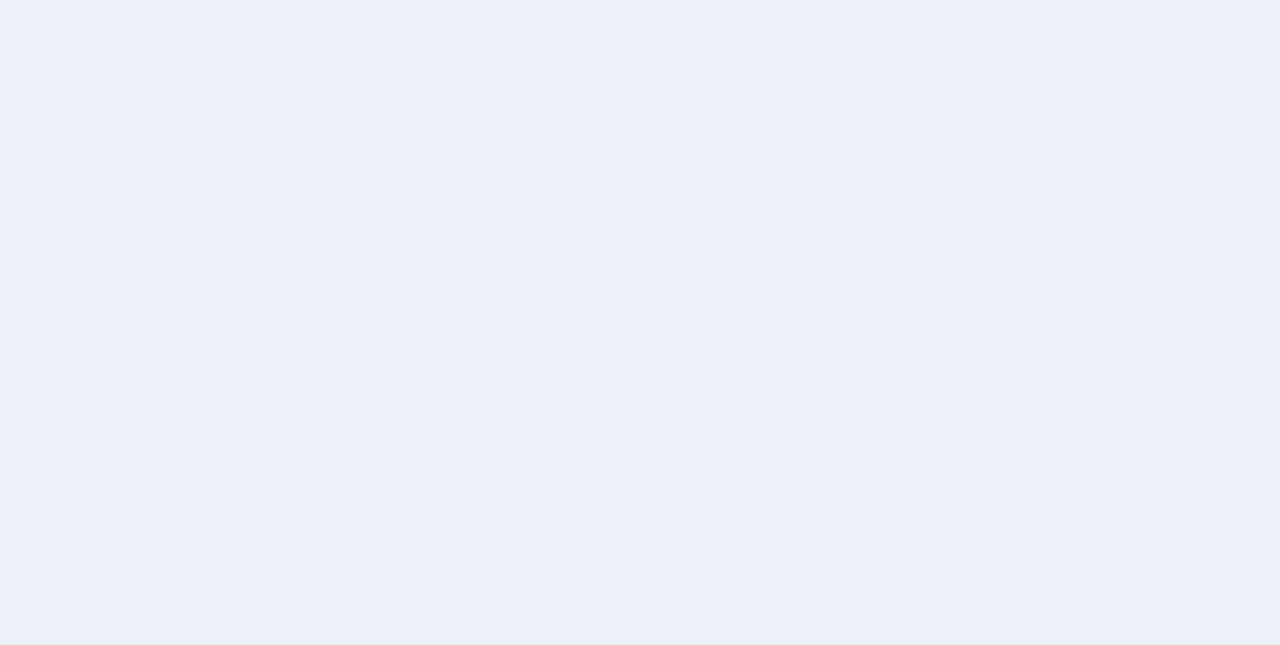 scroll, scrollTop: 0, scrollLeft: 0, axis: both 